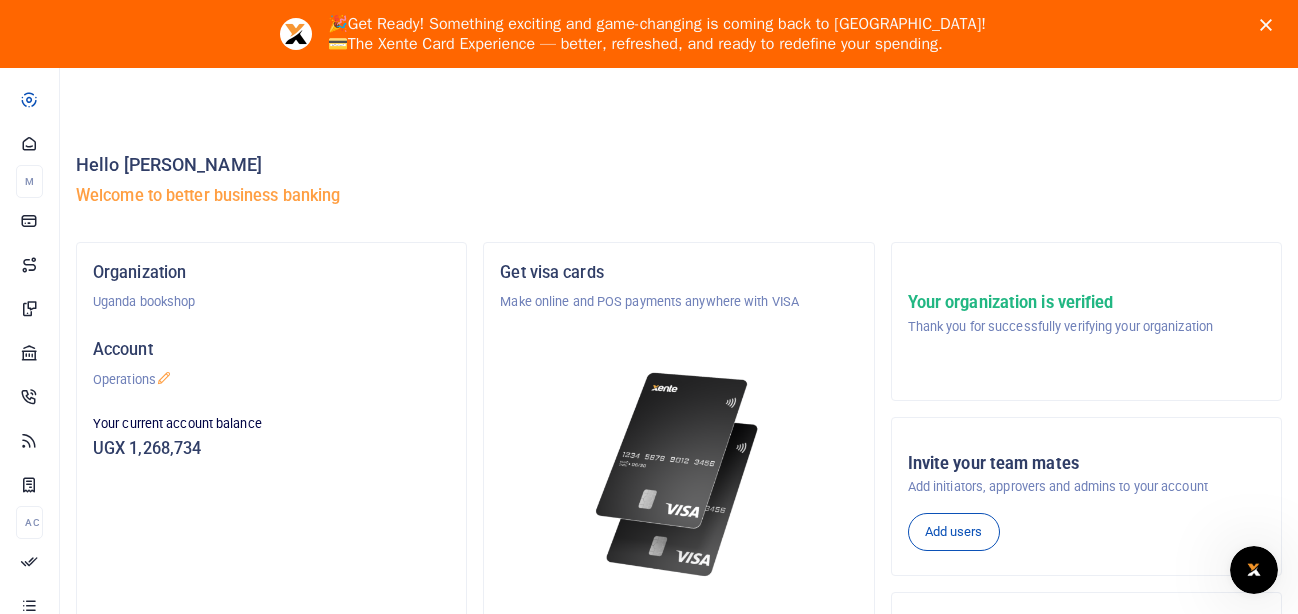 scroll, scrollTop: 0, scrollLeft: 0, axis: both 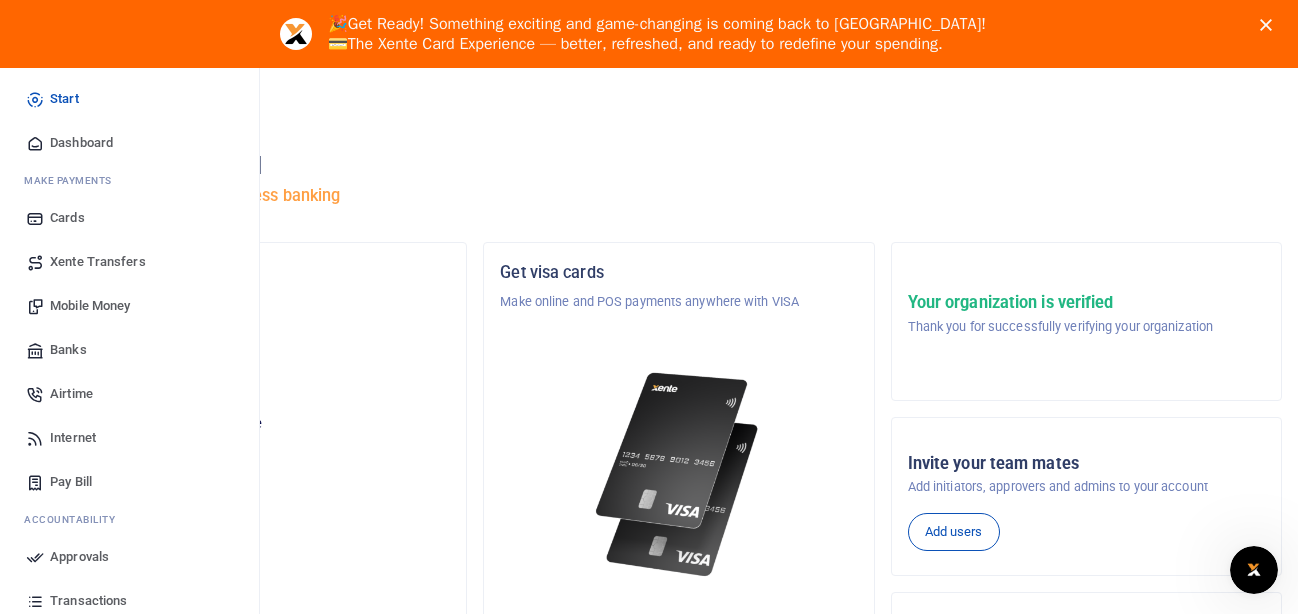 click on "Mobile Money" at bounding box center [90, 306] 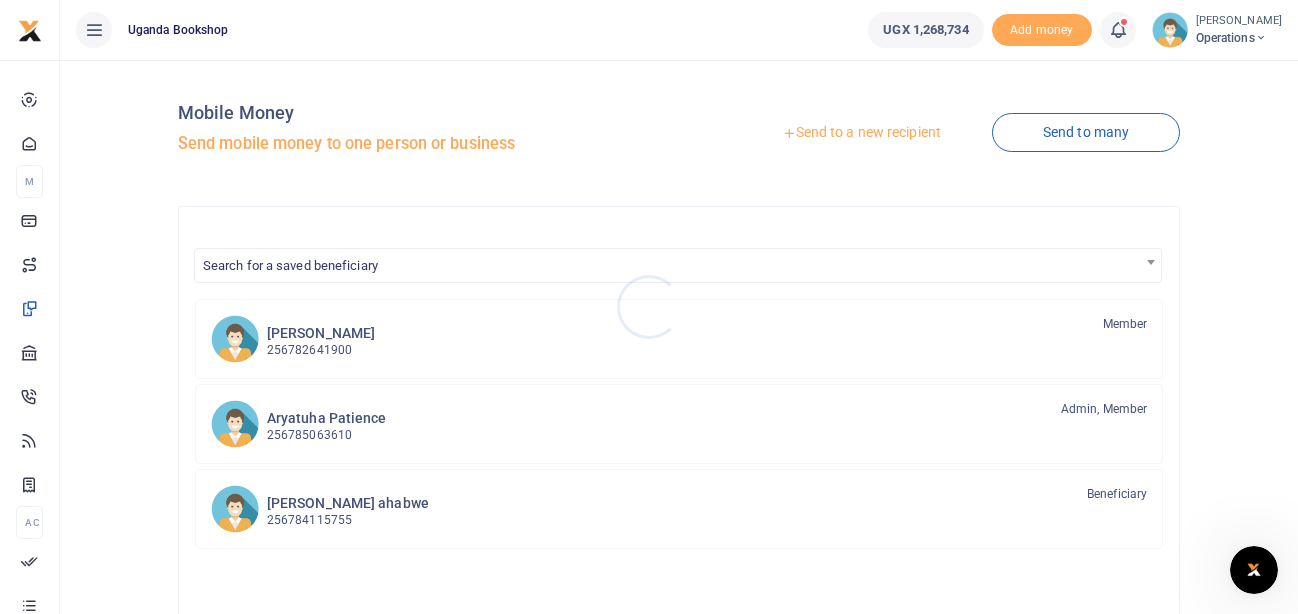 scroll, scrollTop: 0, scrollLeft: 0, axis: both 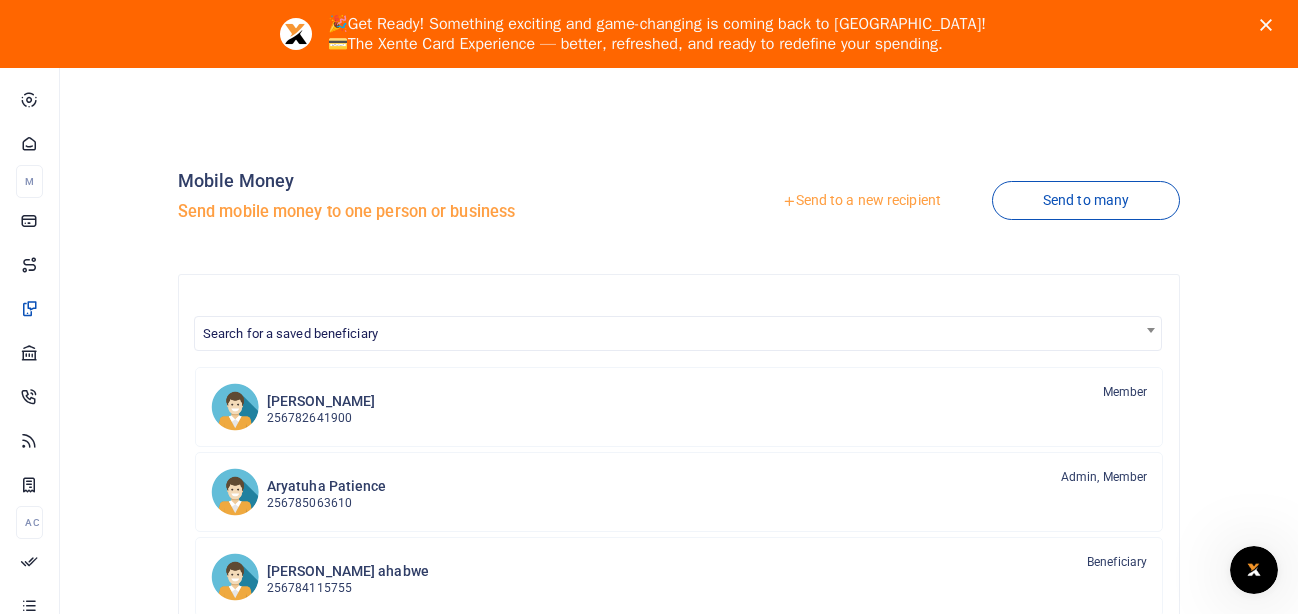 click on "Send to a new recipient" at bounding box center (861, 201) 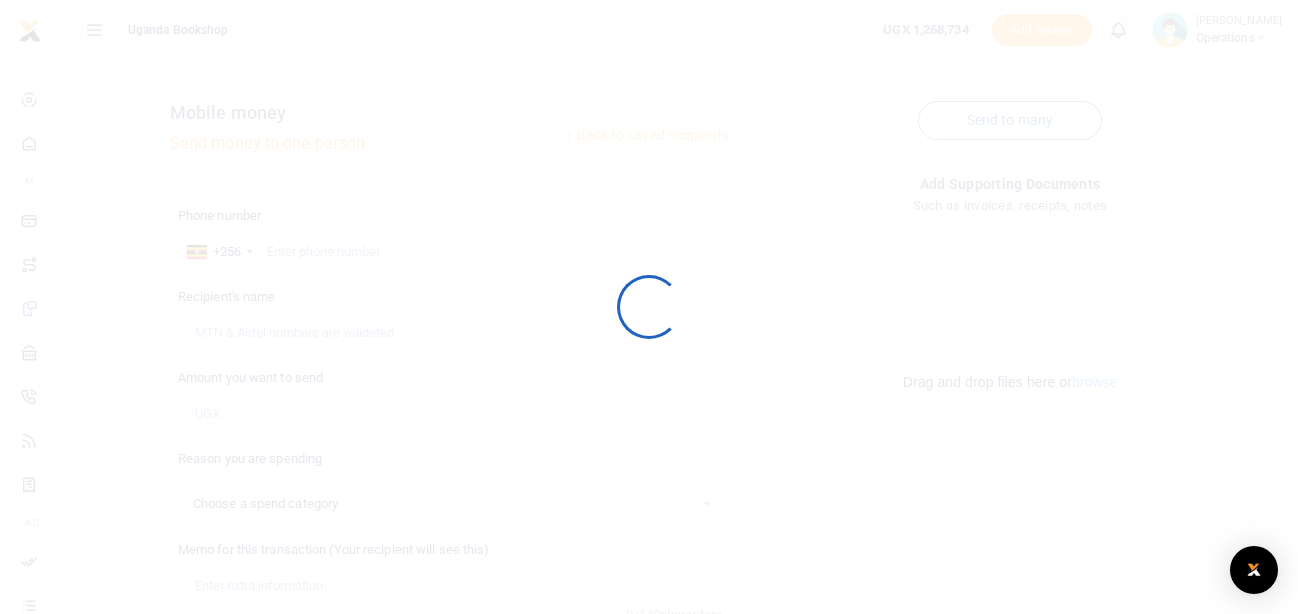 scroll, scrollTop: 0, scrollLeft: 0, axis: both 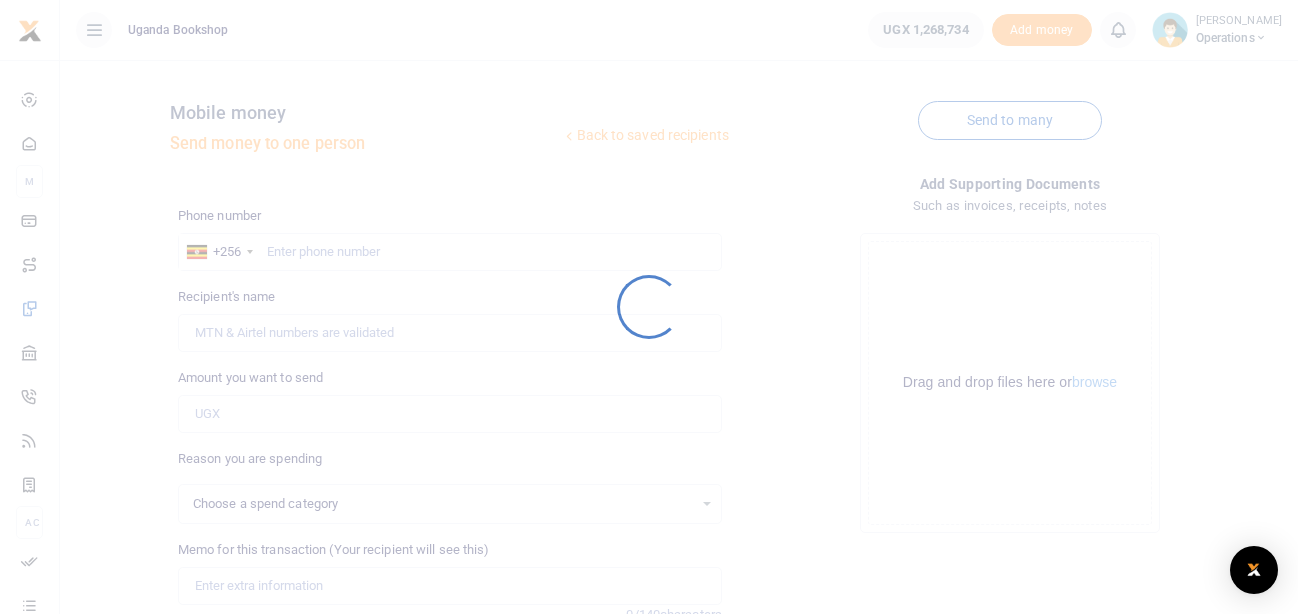 select 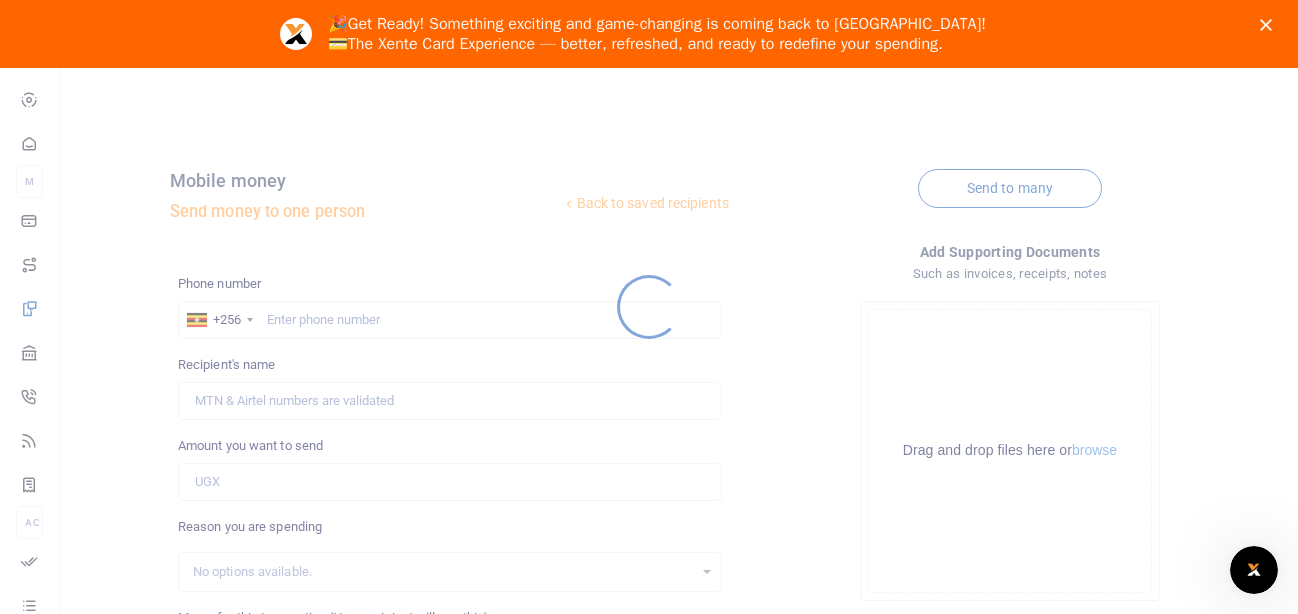 scroll, scrollTop: 0, scrollLeft: 0, axis: both 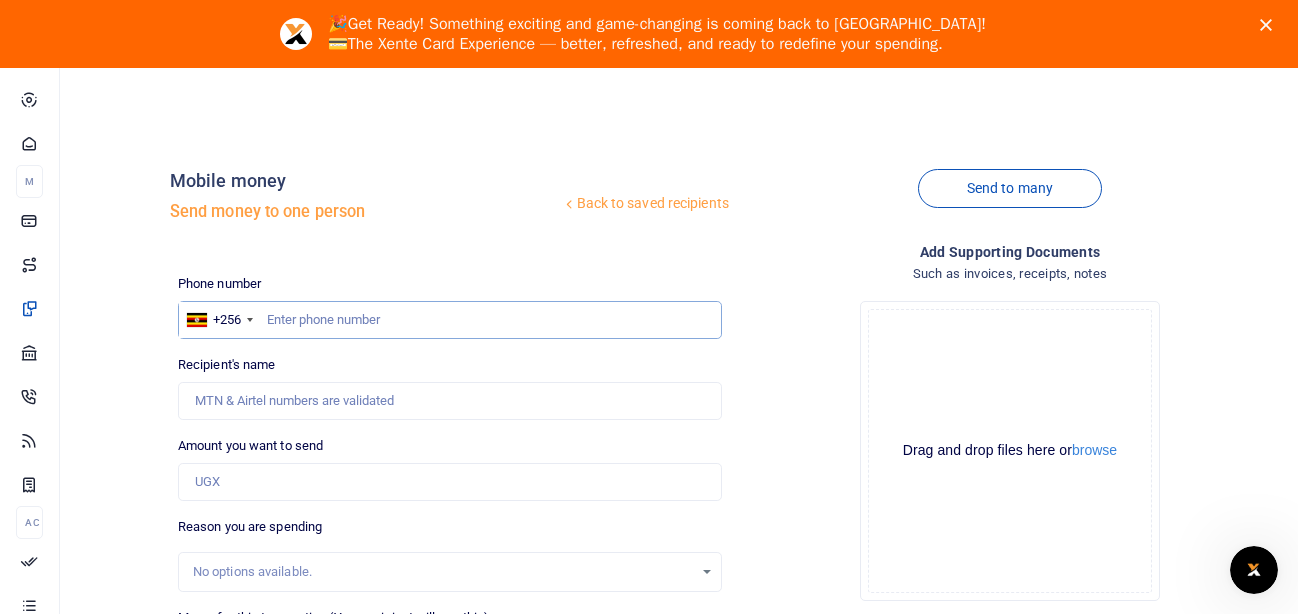 click at bounding box center [450, 320] 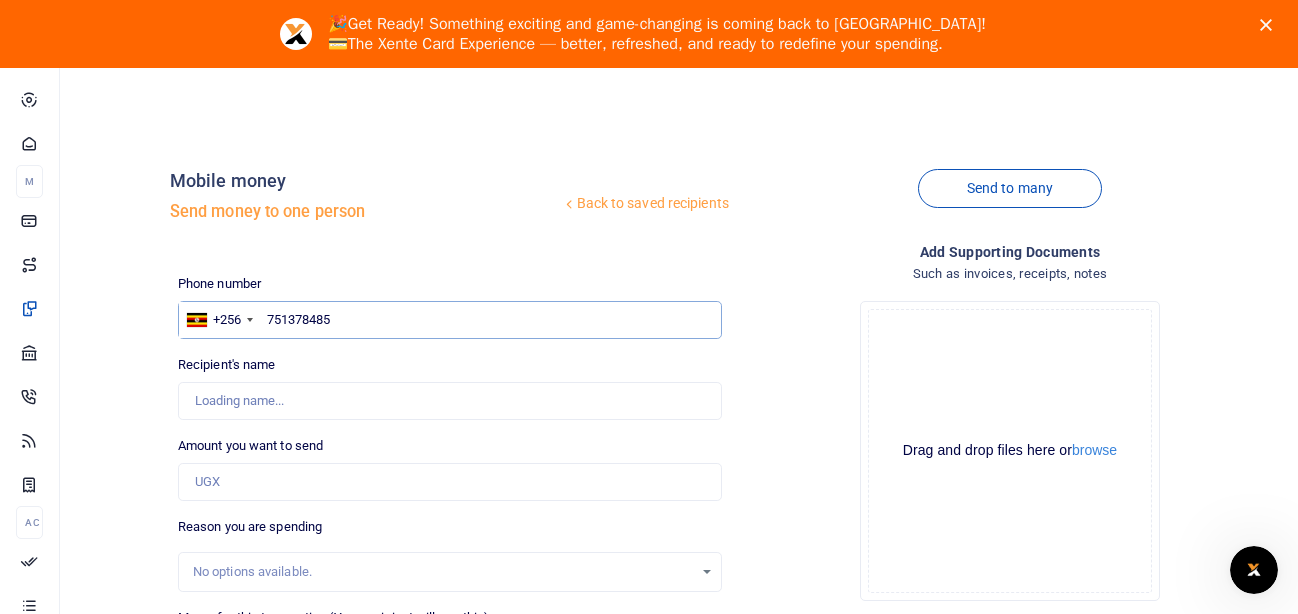 type on "751378485" 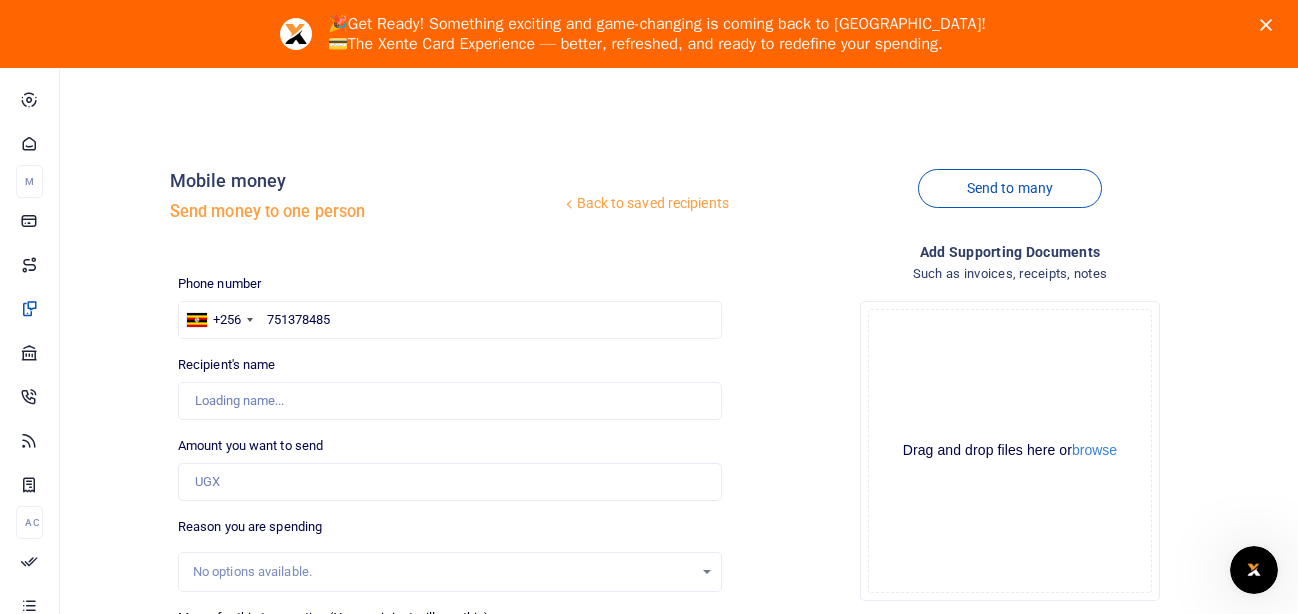 drag, startPoint x: 256, startPoint y: 369, endPoint x: 263, endPoint y: 403, distance: 34.713108 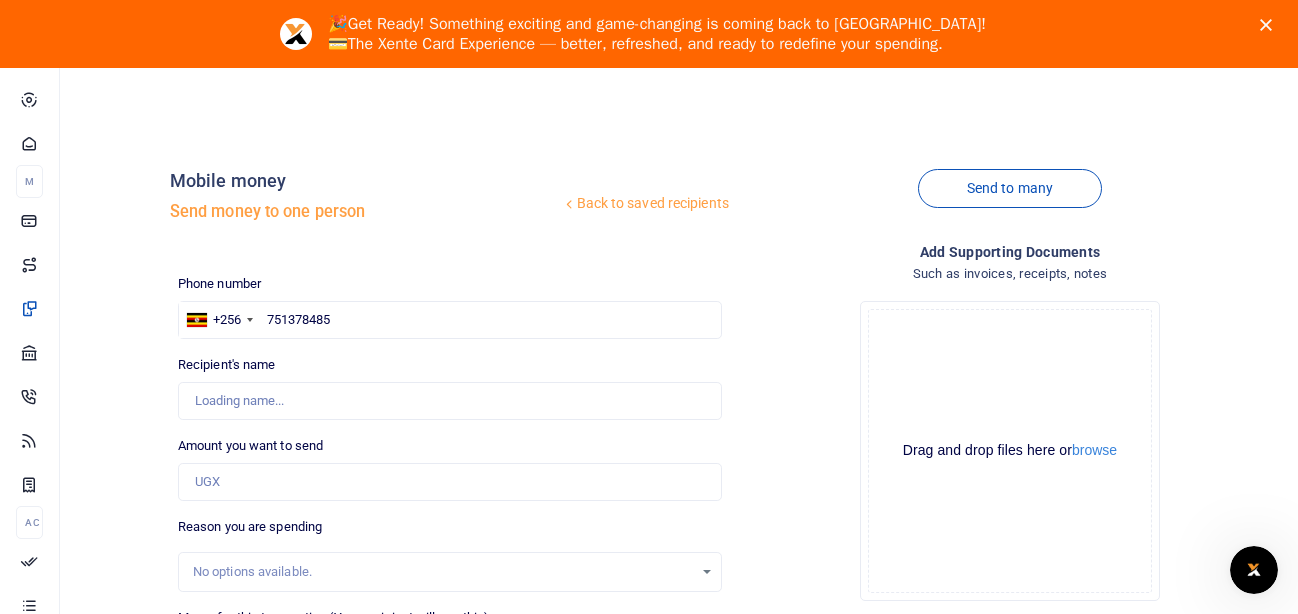 type on "[PERSON_NAME]" 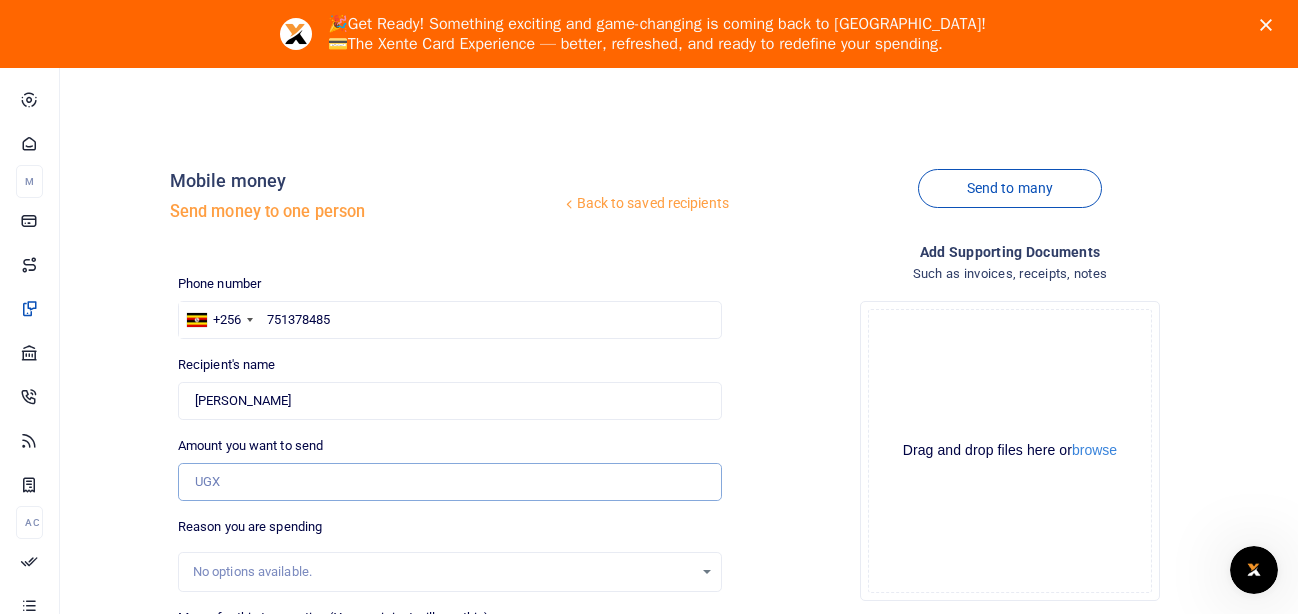 click on "Amount you want to send" at bounding box center (450, 482) 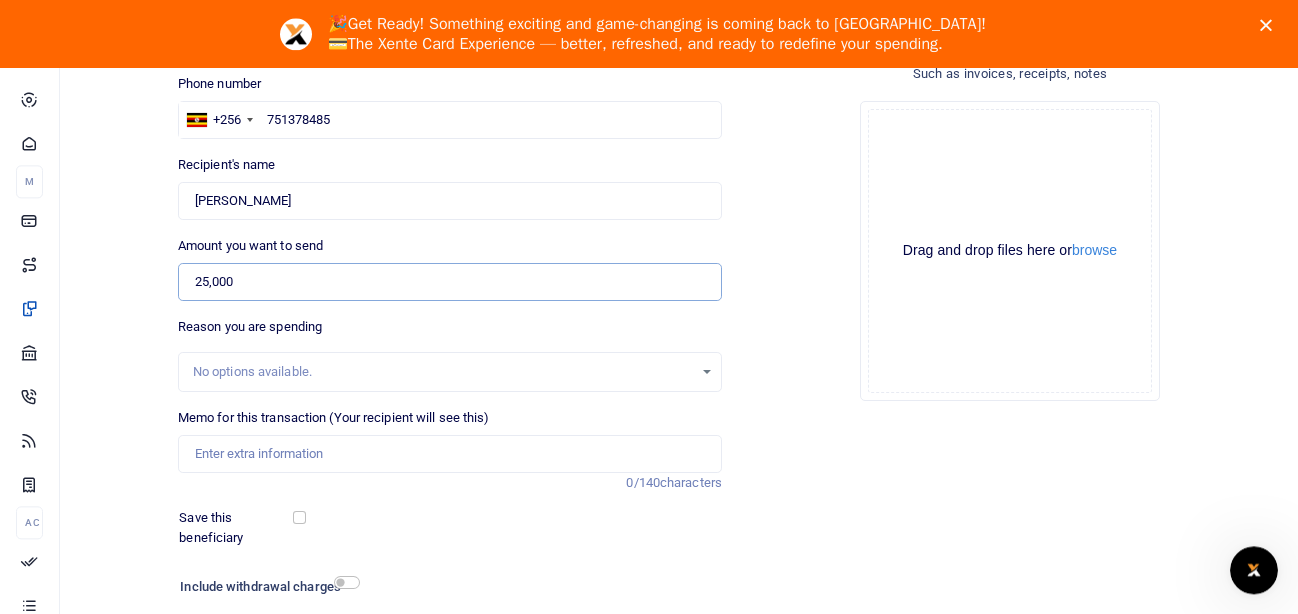 scroll, scrollTop: 217, scrollLeft: 0, axis: vertical 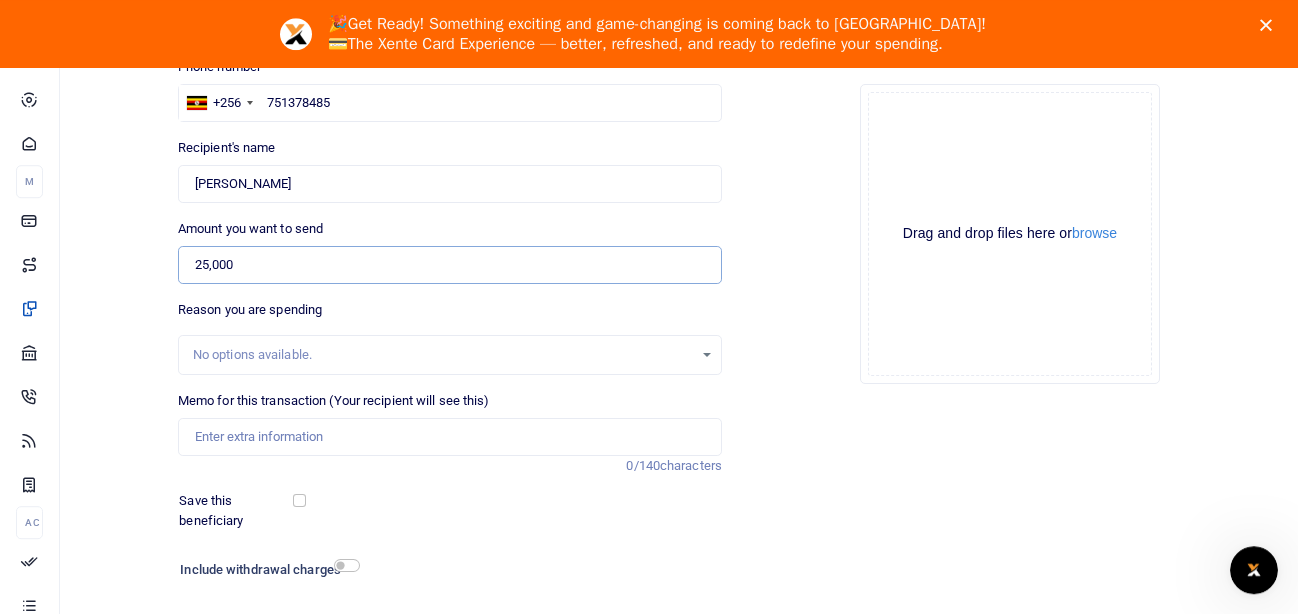 type on "25,000" 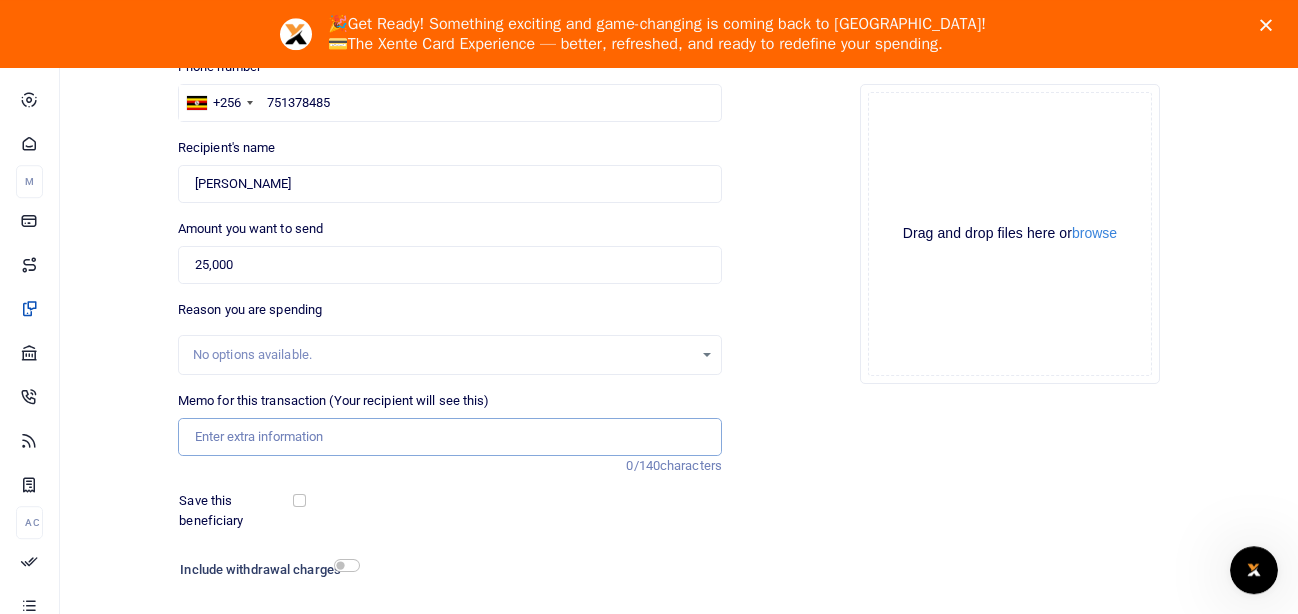click on "Memo for this transaction (Your recipient will see this)" at bounding box center [450, 437] 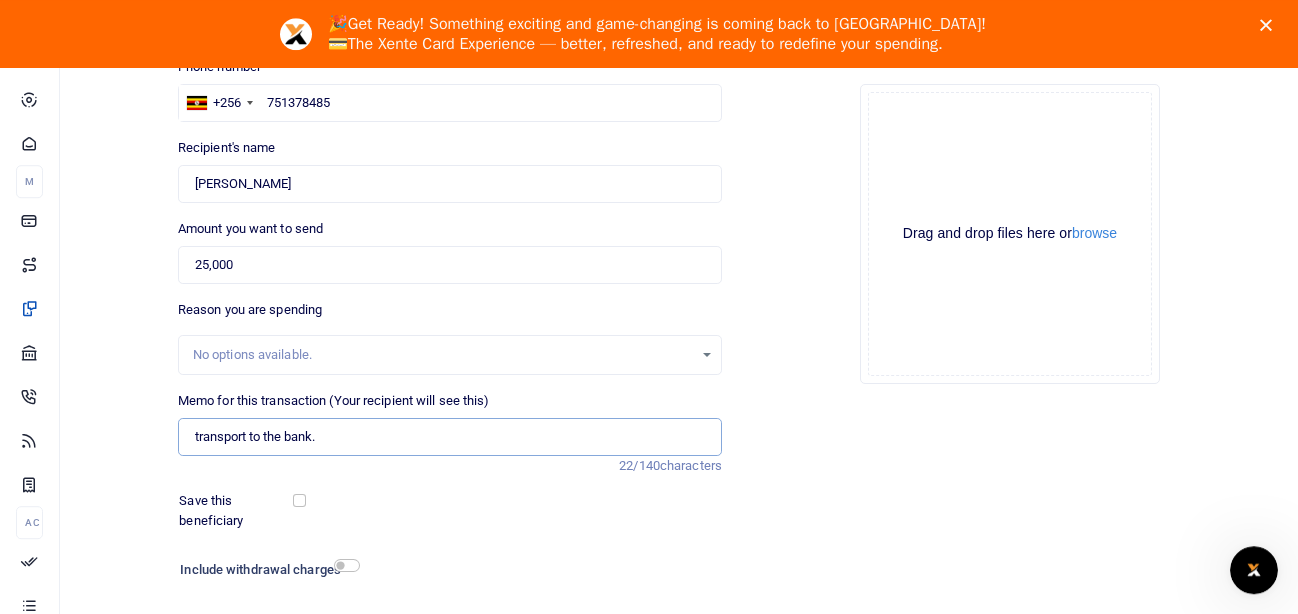 type on "transport to the bank." 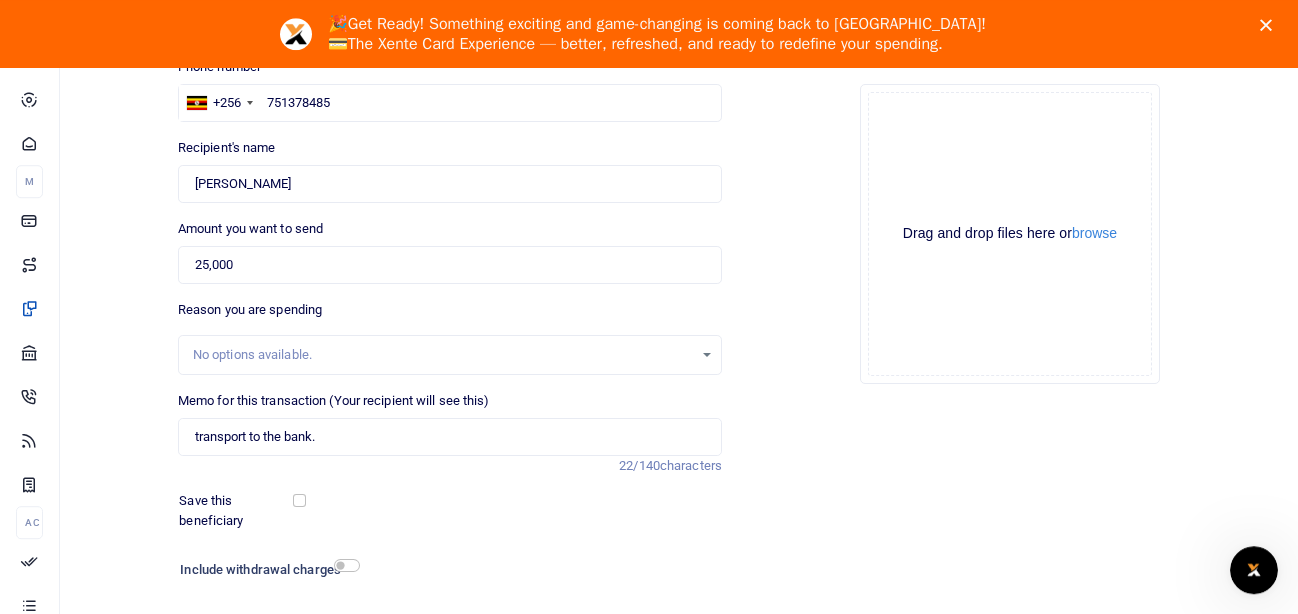 click on "Save this beneficiary" at bounding box center (237, 510) 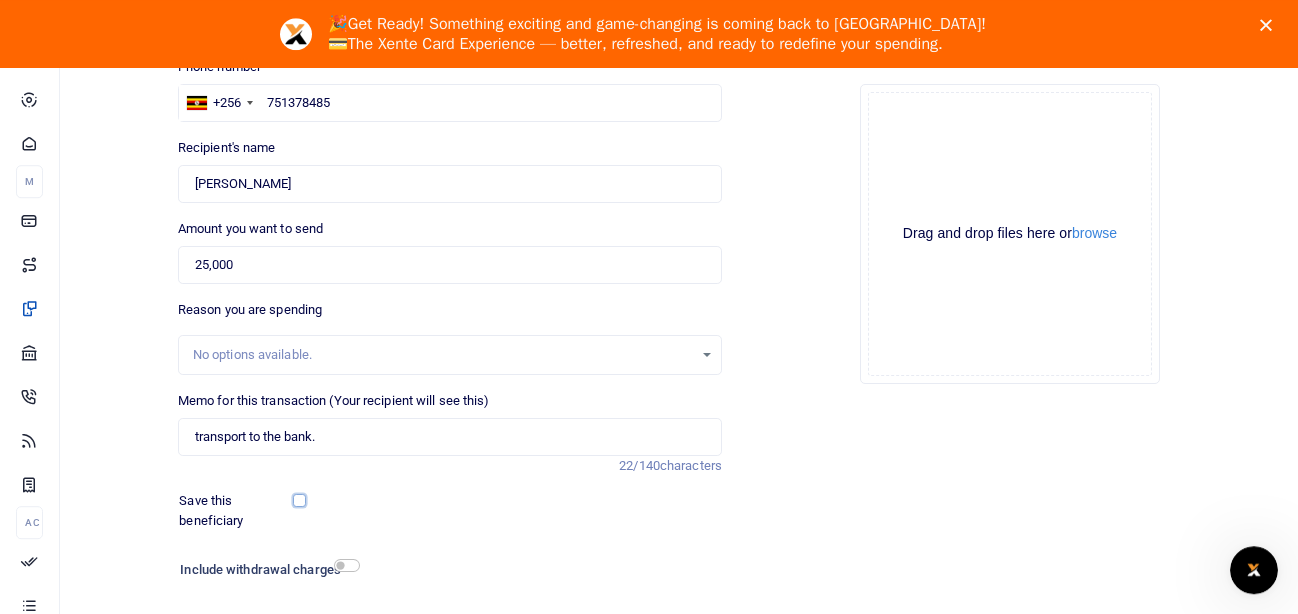 click at bounding box center [299, 500] 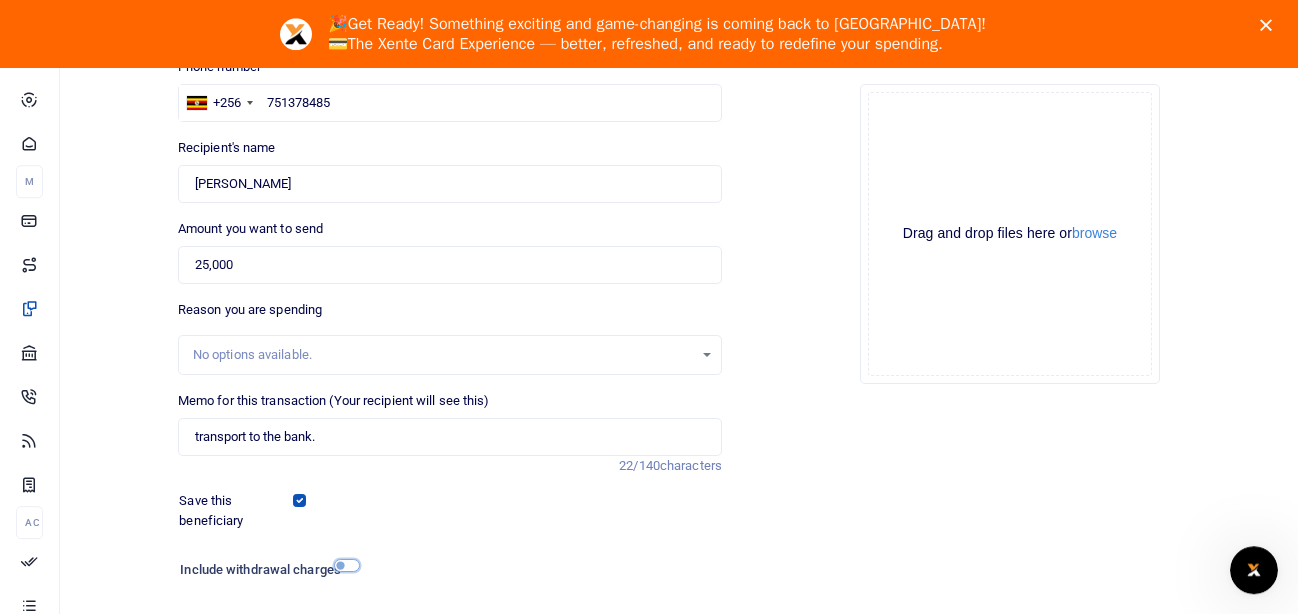click at bounding box center [347, 565] 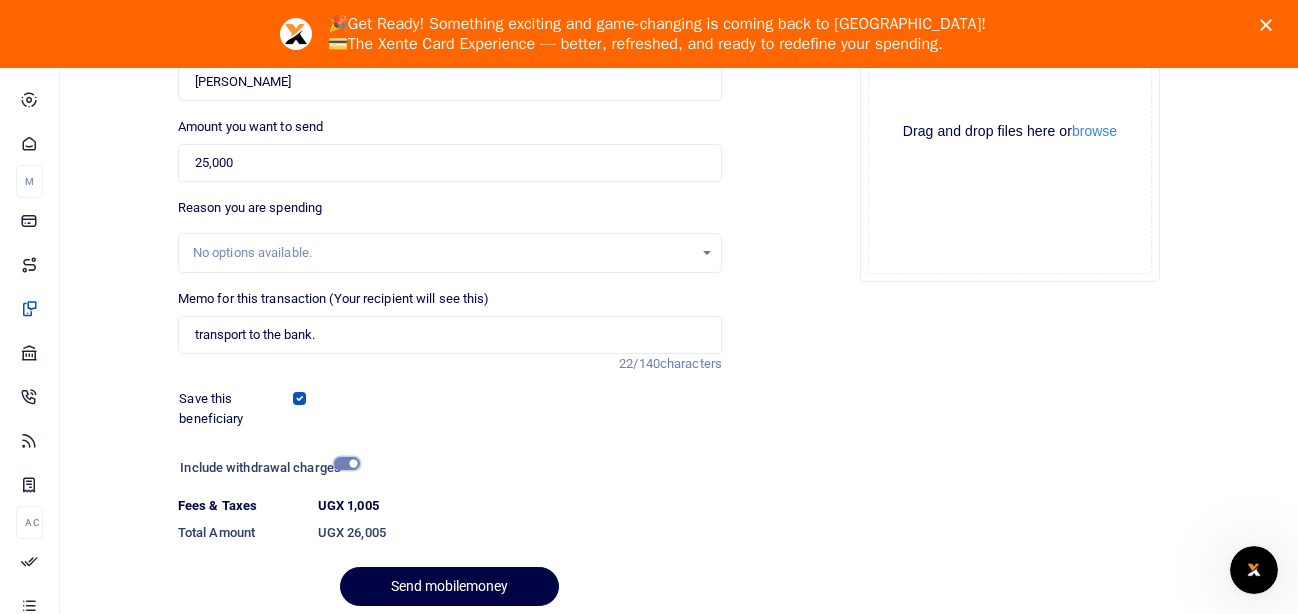 scroll, scrollTop: 395, scrollLeft: 0, axis: vertical 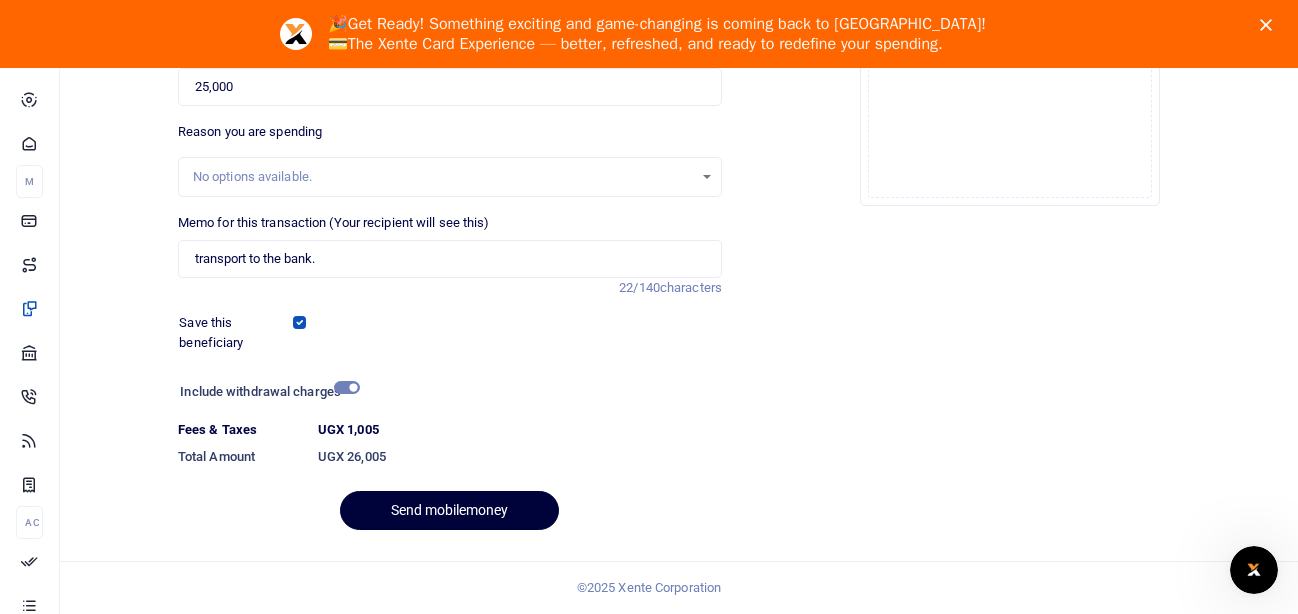 click on "Send mobilemoney" at bounding box center (449, 510) 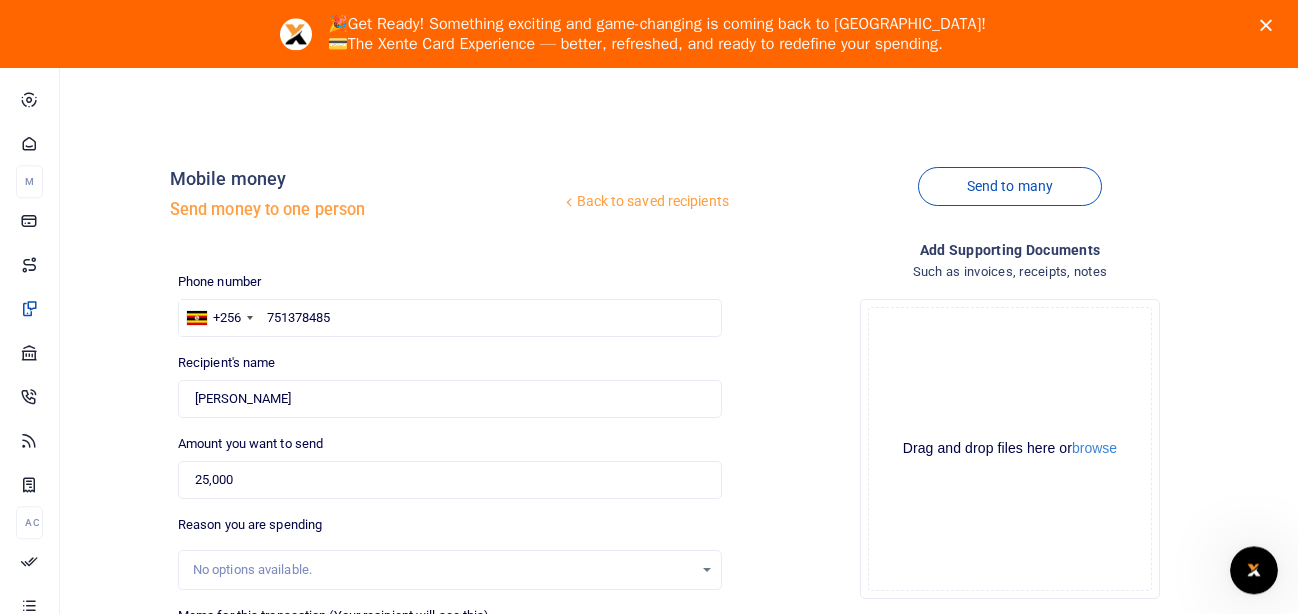 scroll, scrollTop: 0, scrollLeft: 0, axis: both 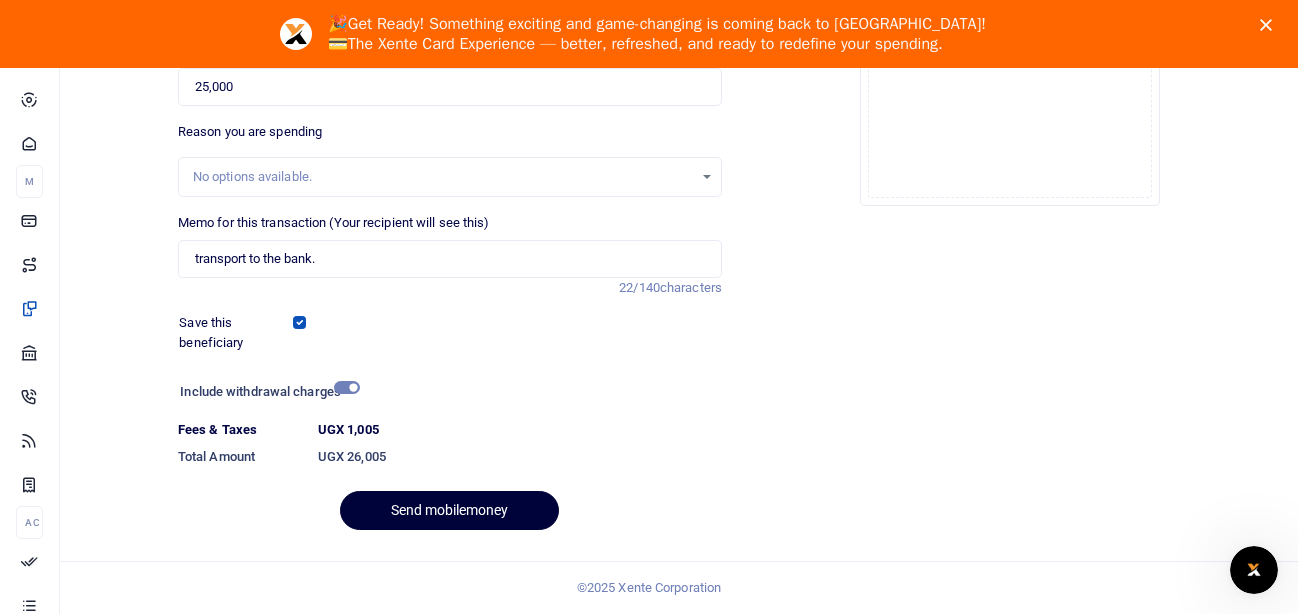 click on "Send mobilemoney" at bounding box center [449, 510] 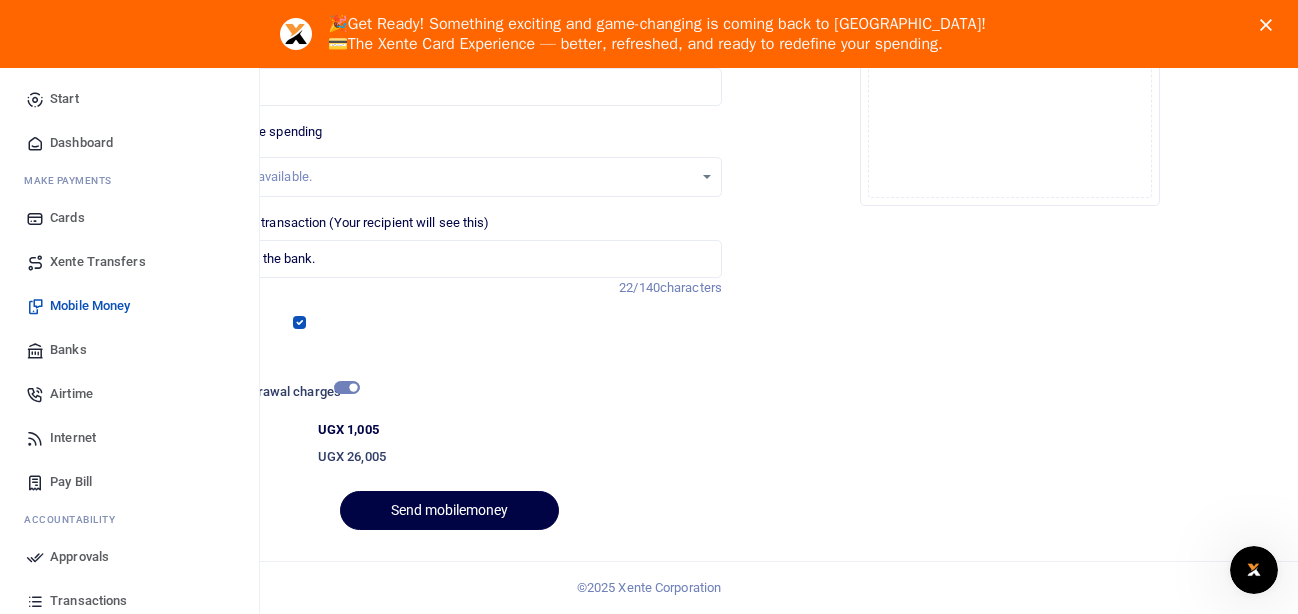 click on "Dashboard" at bounding box center (81, 143) 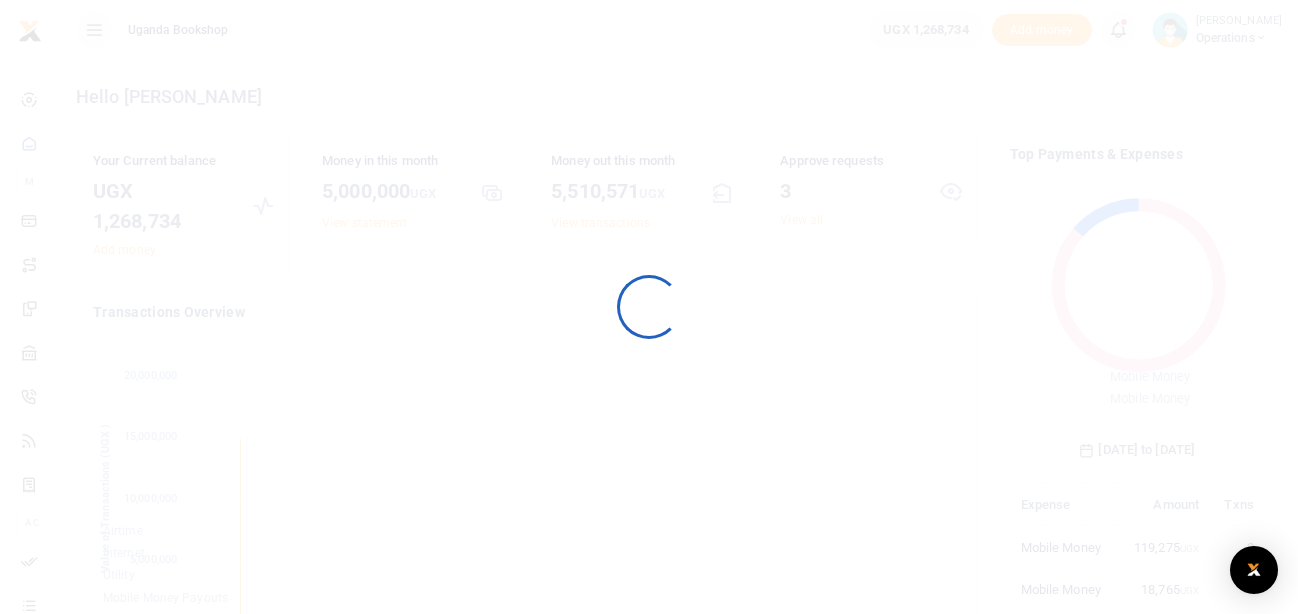 scroll, scrollTop: 0, scrollLeft: 0, axis: both 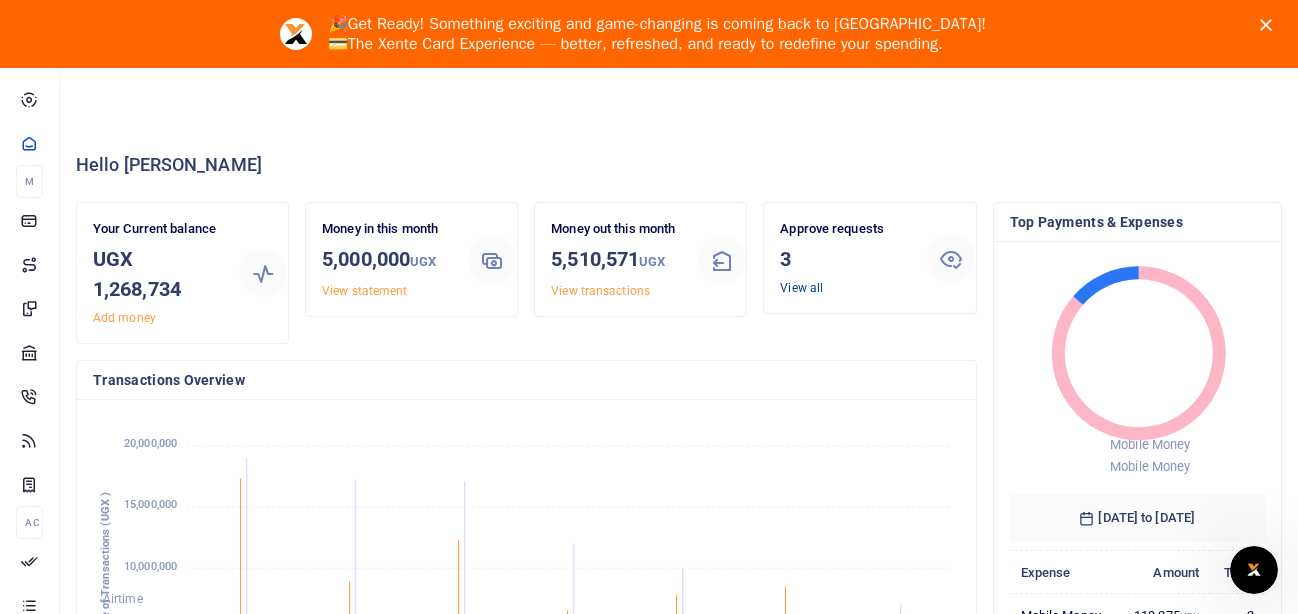 click on "View all" at bounding box center [801, 288] 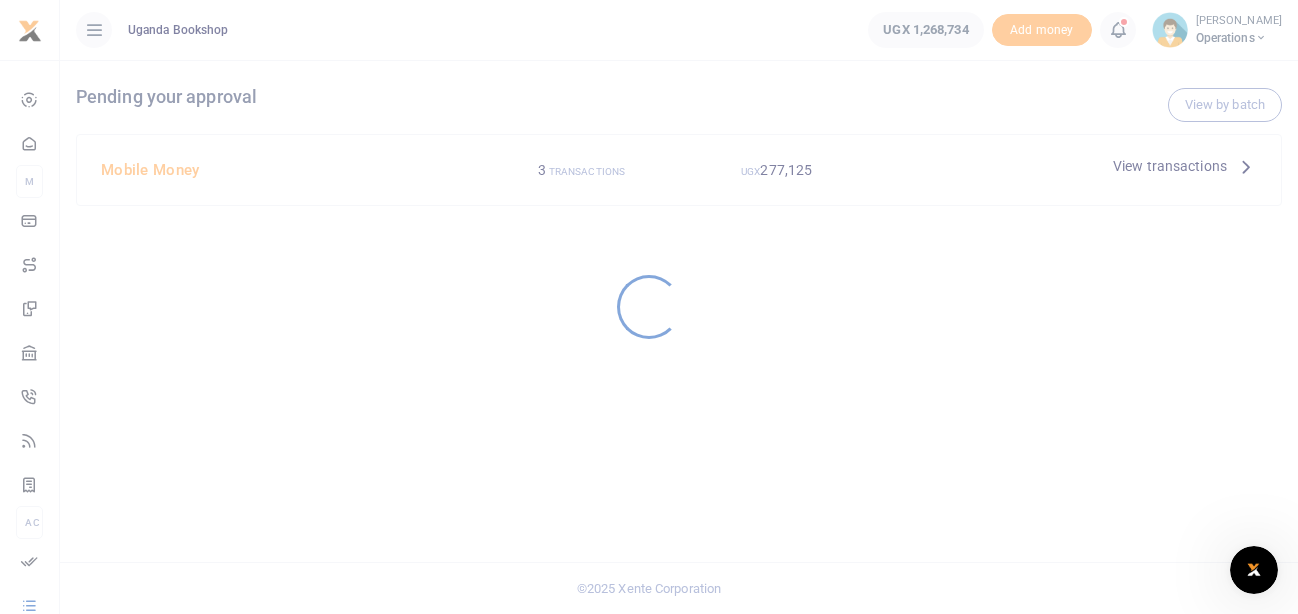 scroll, scrollTop: 0, scrollLeft: 0, axis: both 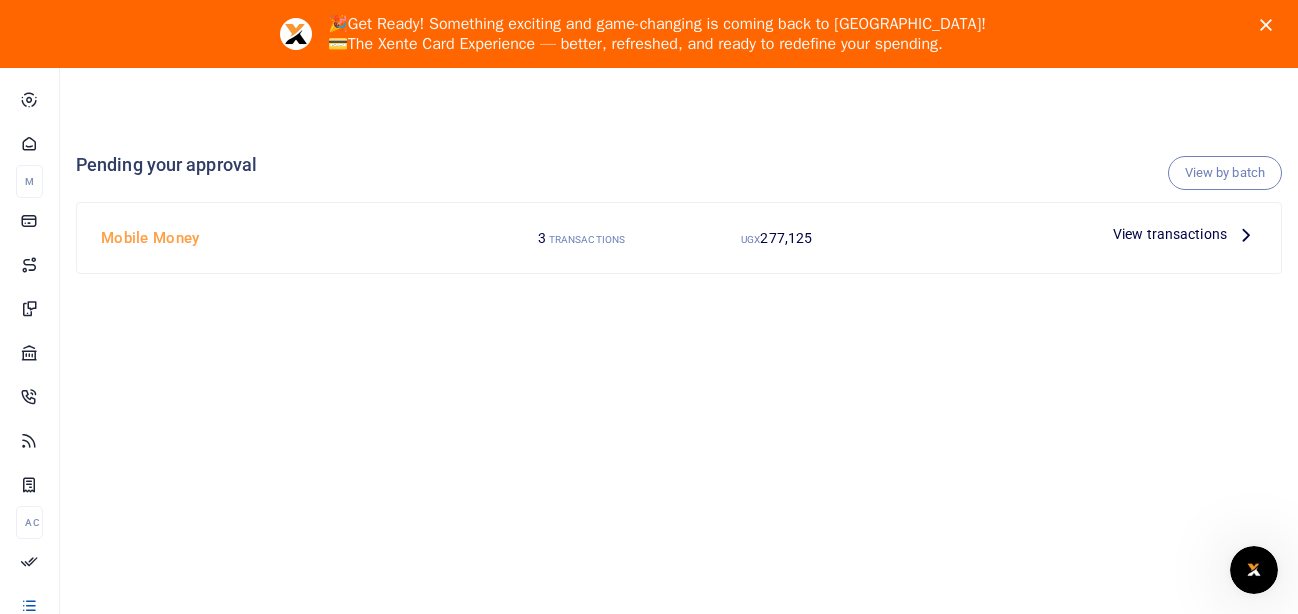 click at bounding box center (1246, 234) 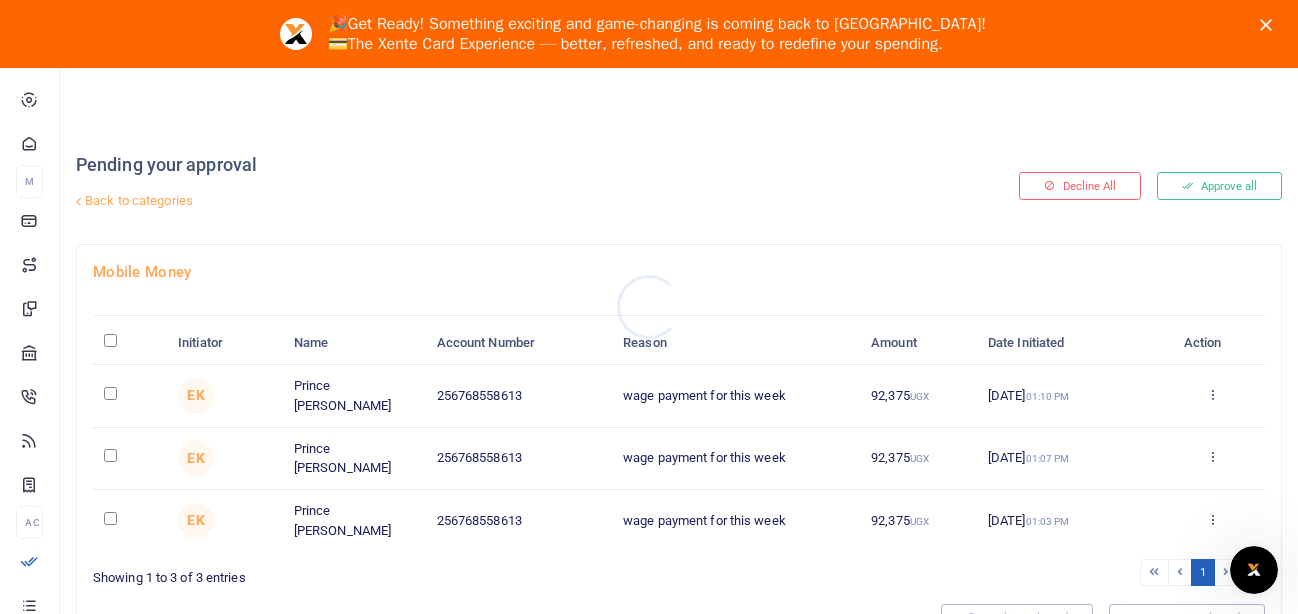scroll, scrollTop: 0, scrollLeft: 0, axis: both 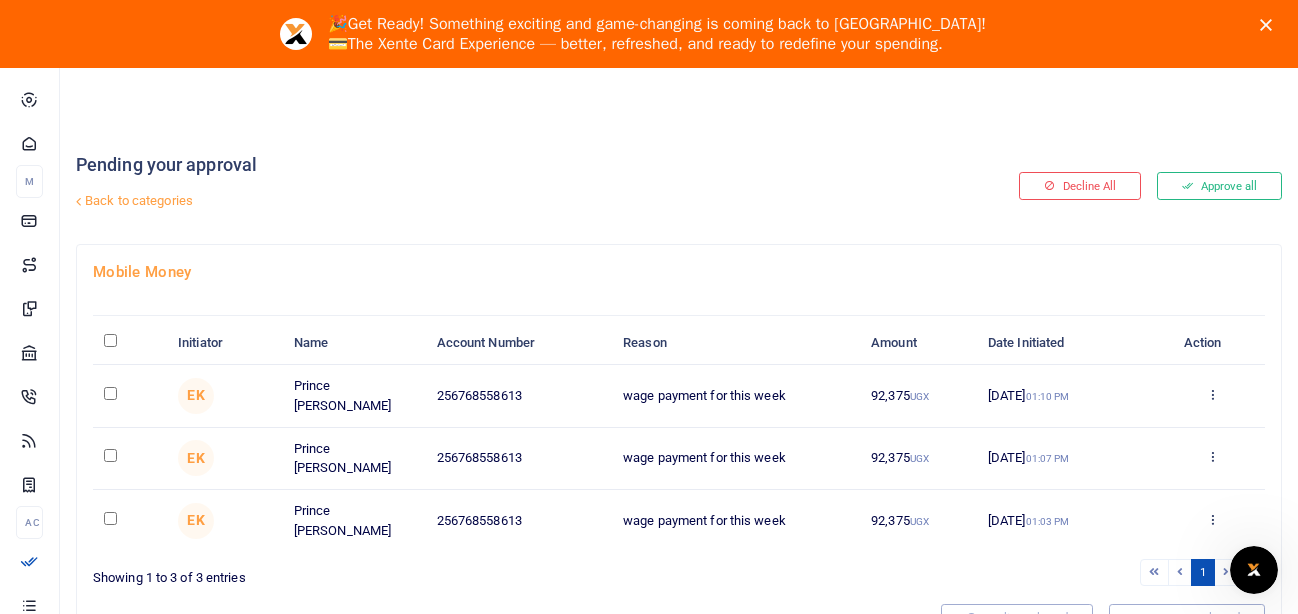 click at bounding box center (110, 393) 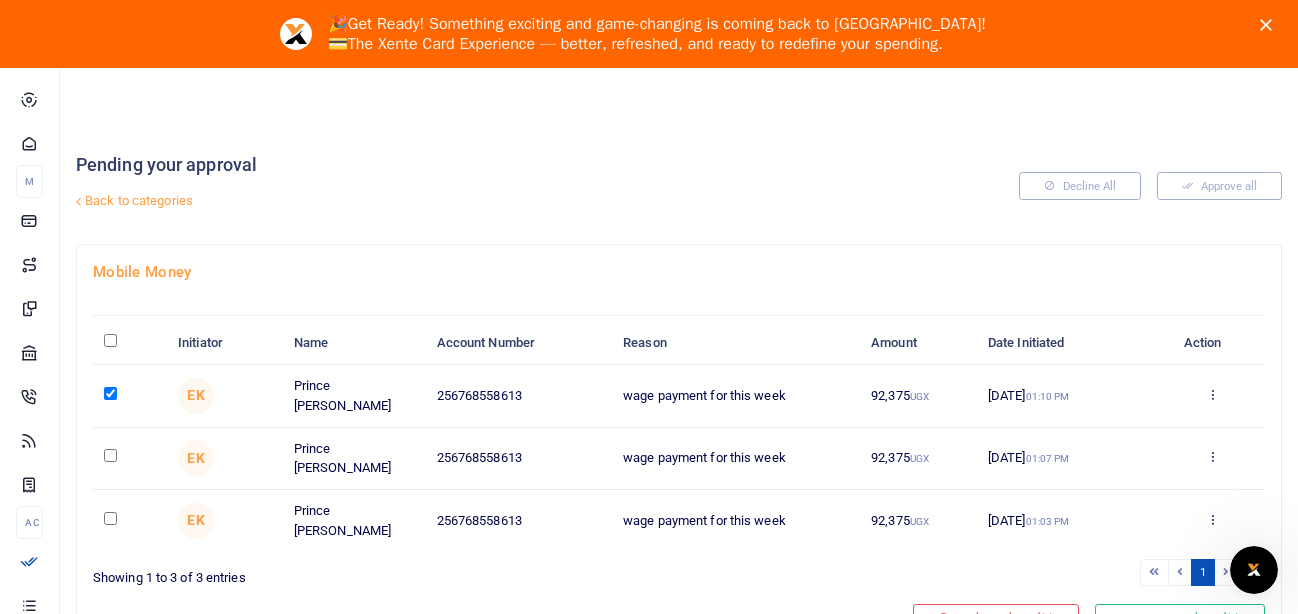 click at bounding box center [130, 459] 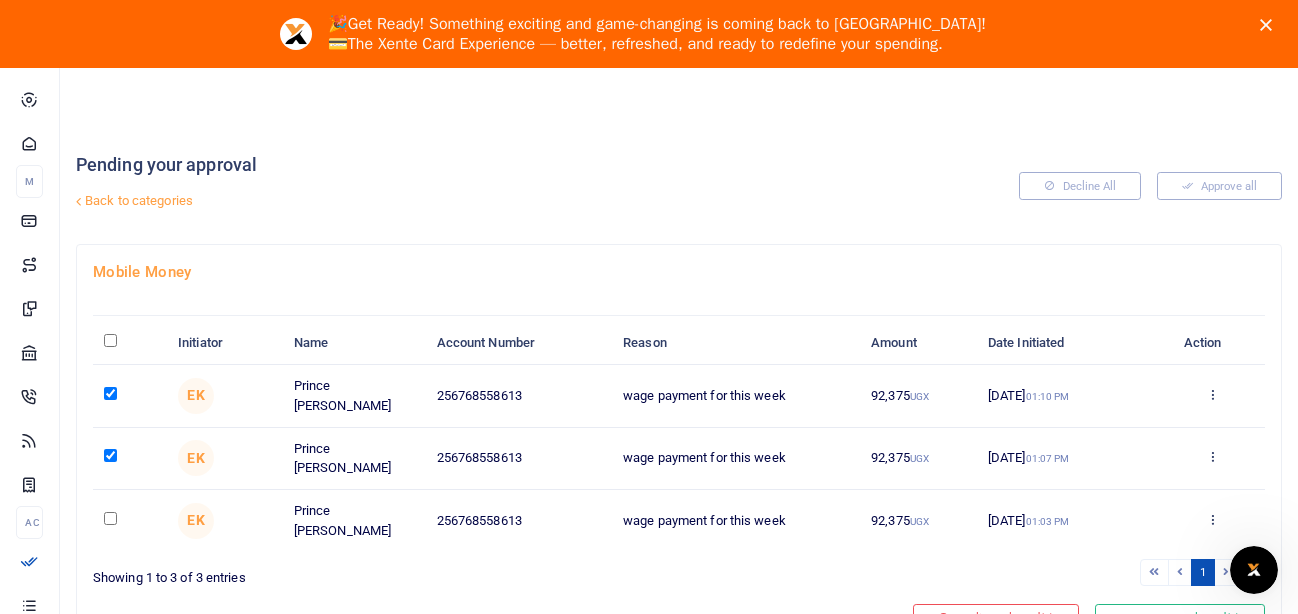 click at bounding box center [110, 518] 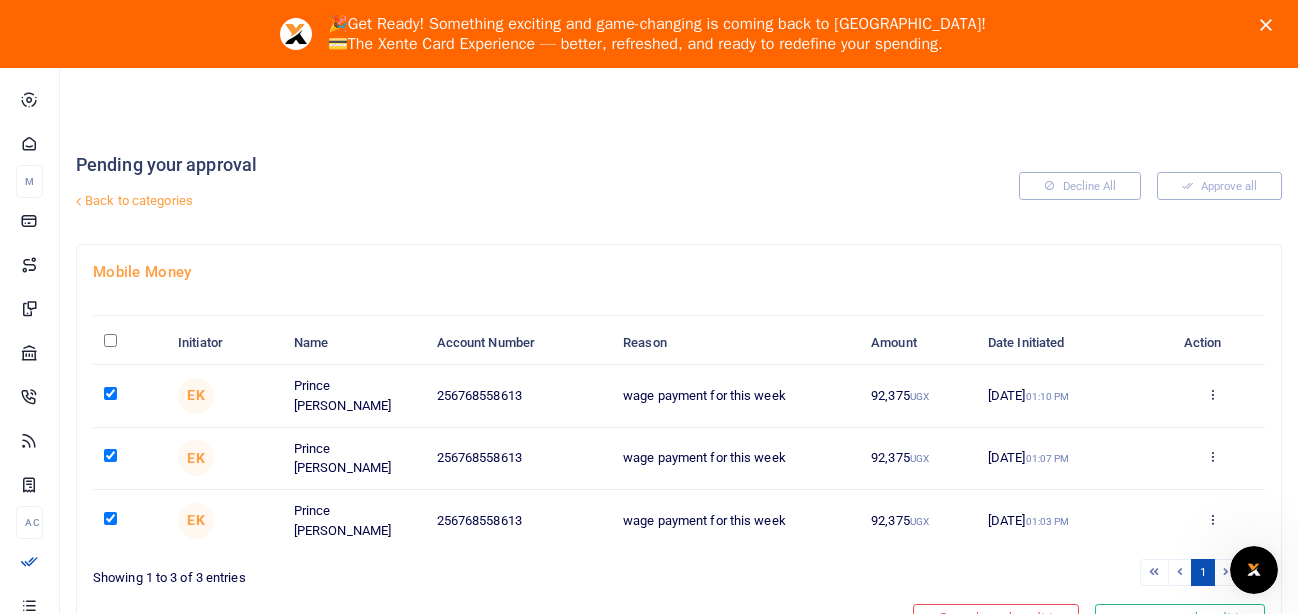 click at bounding box center [130, 520] 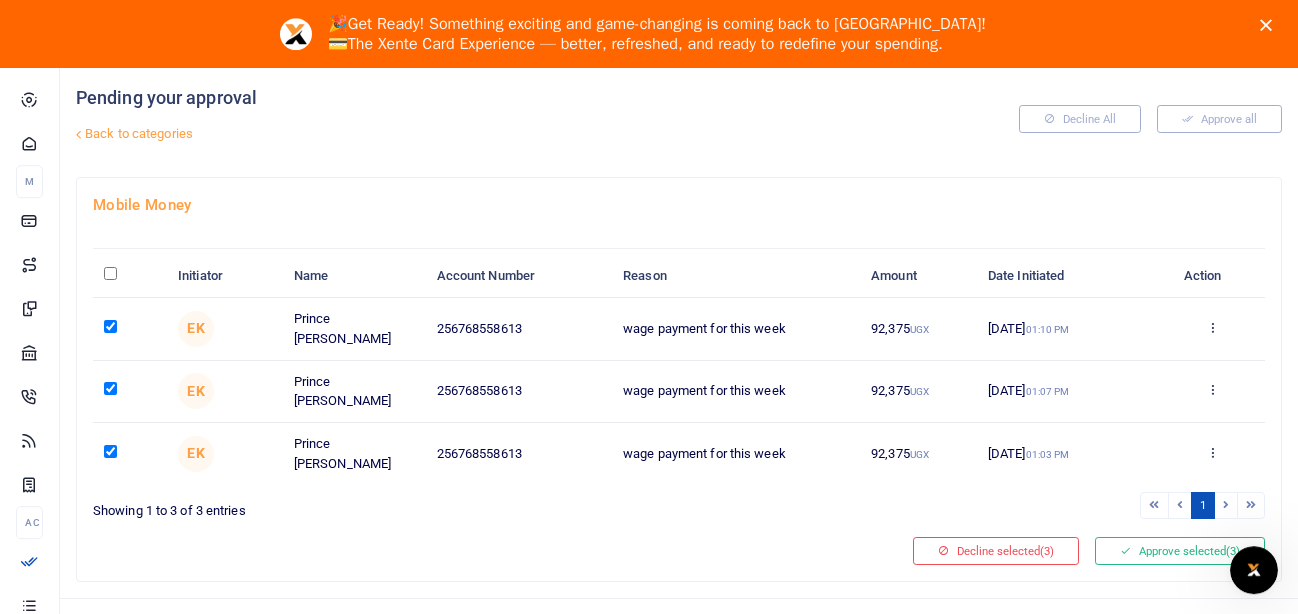 scroll, scrollTop: 94, scrollLeft: 0, axis: vertical 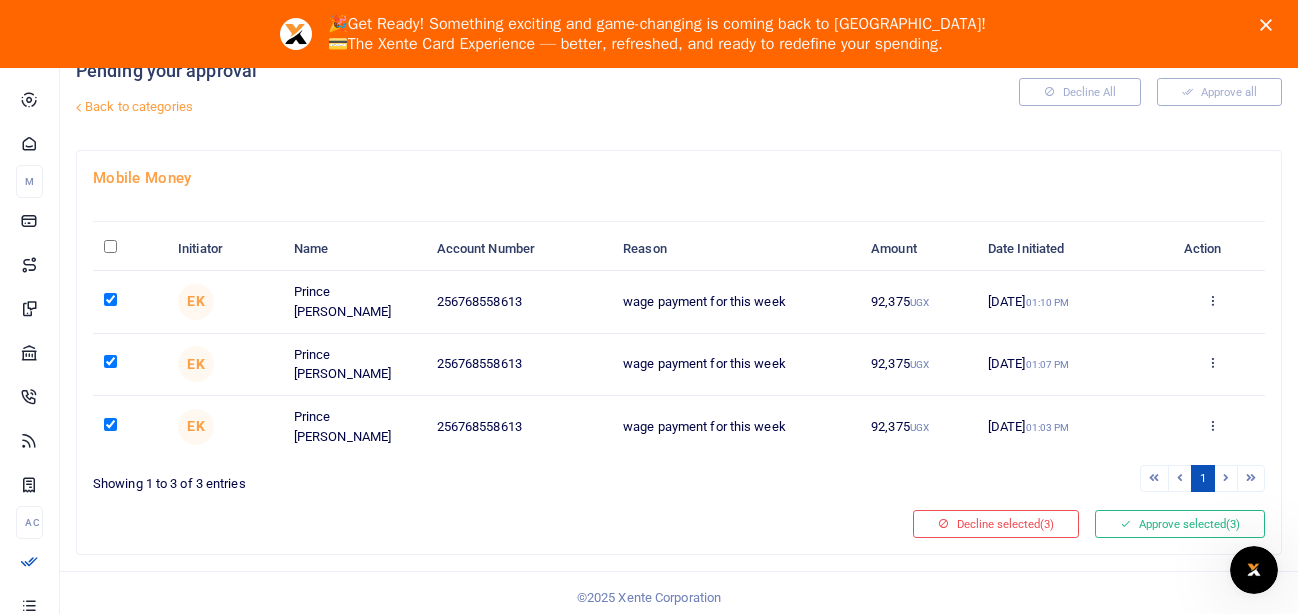 click at bounding box center [110, 299] 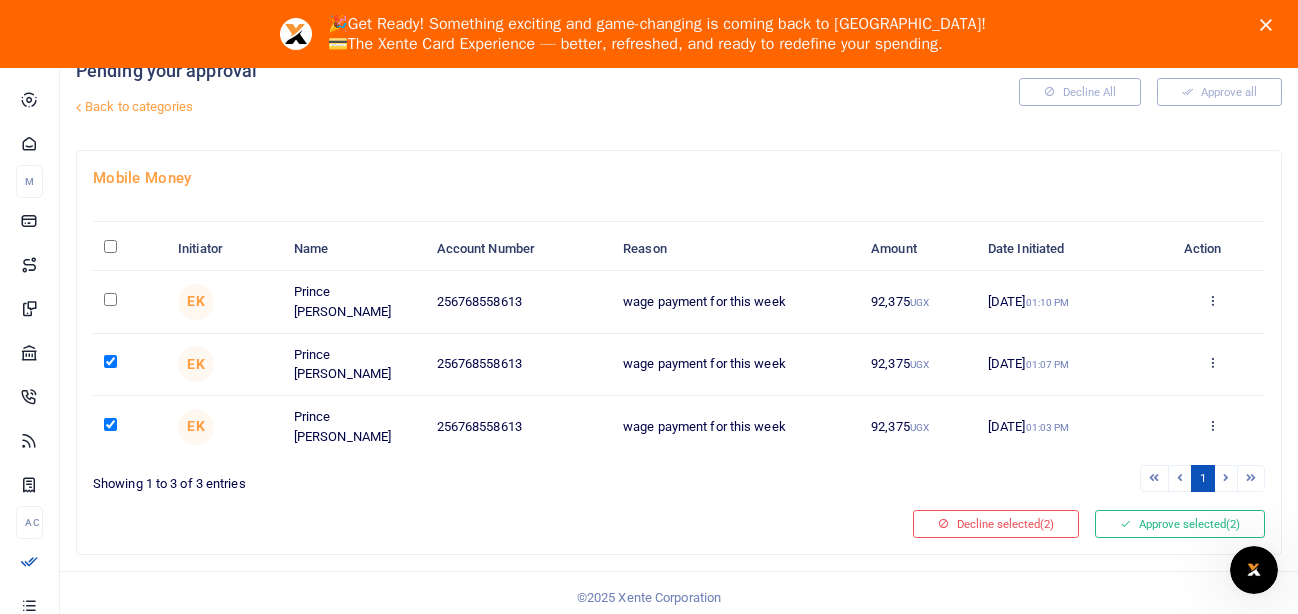 click at bounding box center [110, 361] 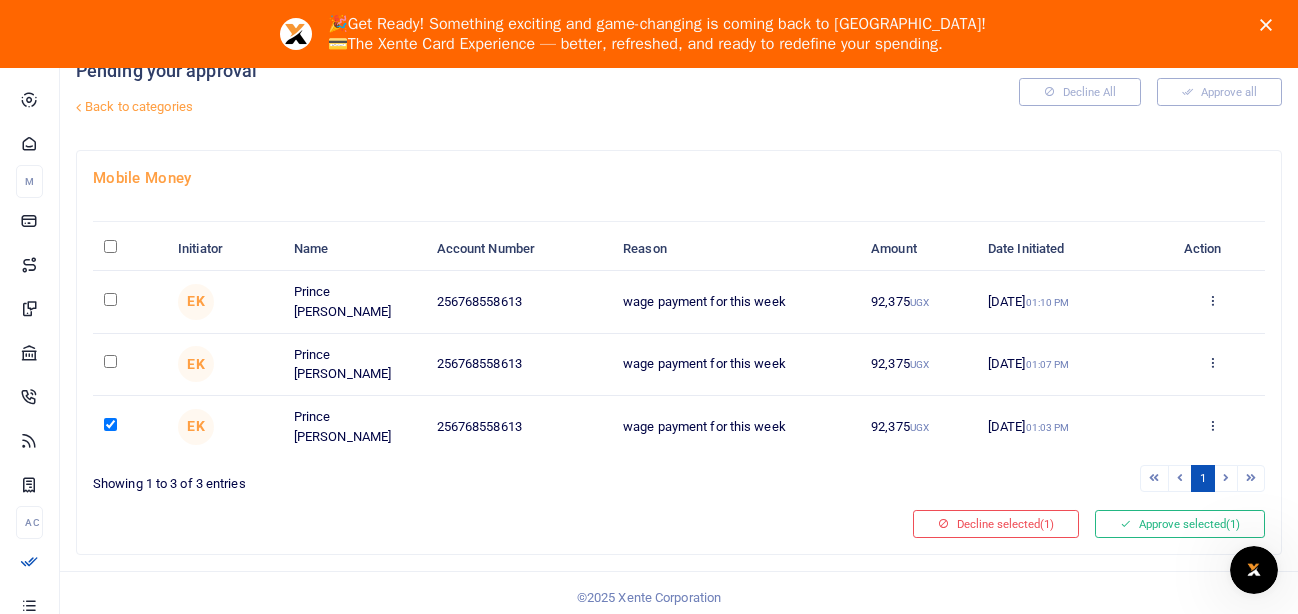 click at bounding box center (110, 424) 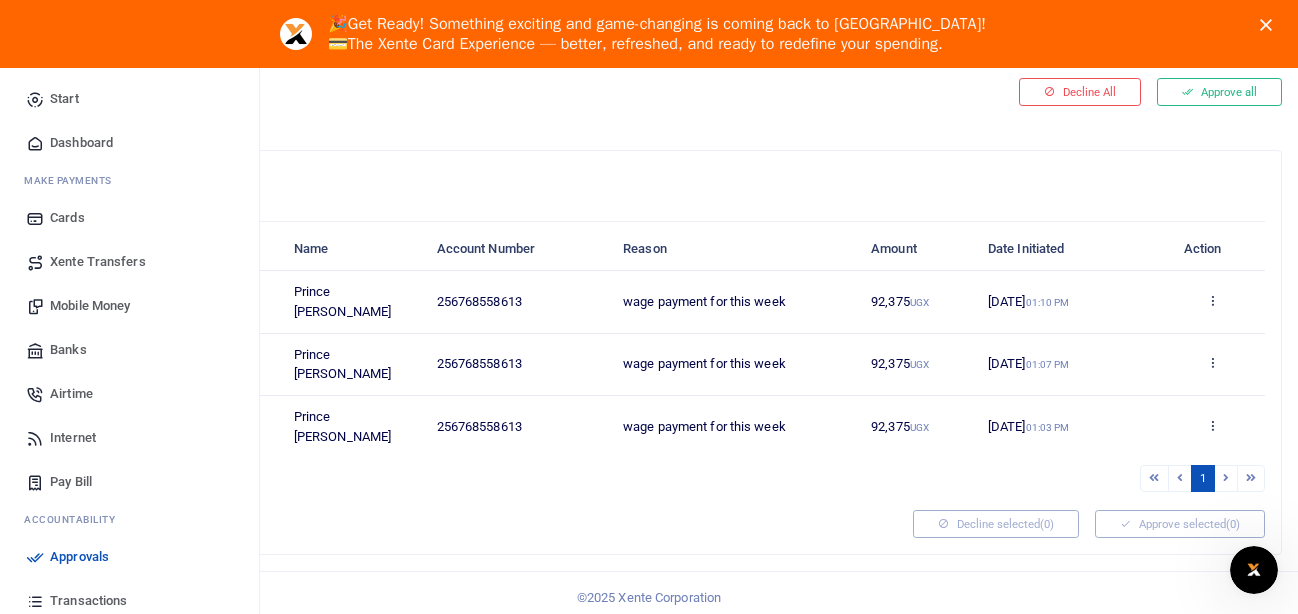 click on "Mobile Money" at bounding box center (90, 306) 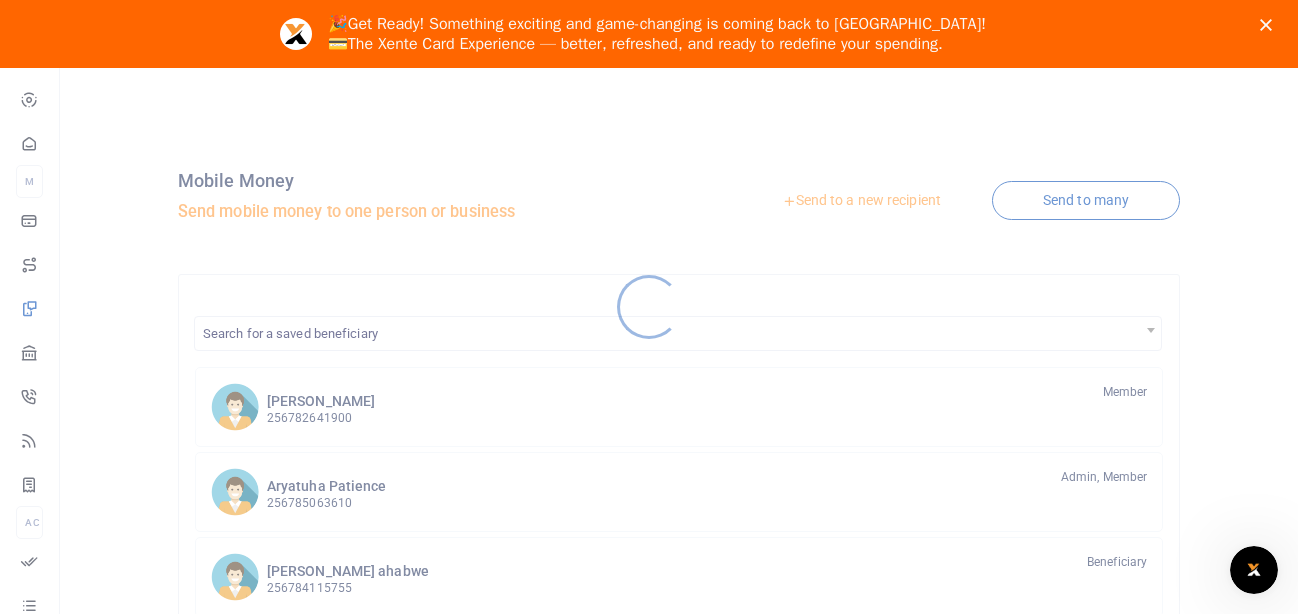 scroll, scrollTop: 0, scrollLeft: 0, axis: both 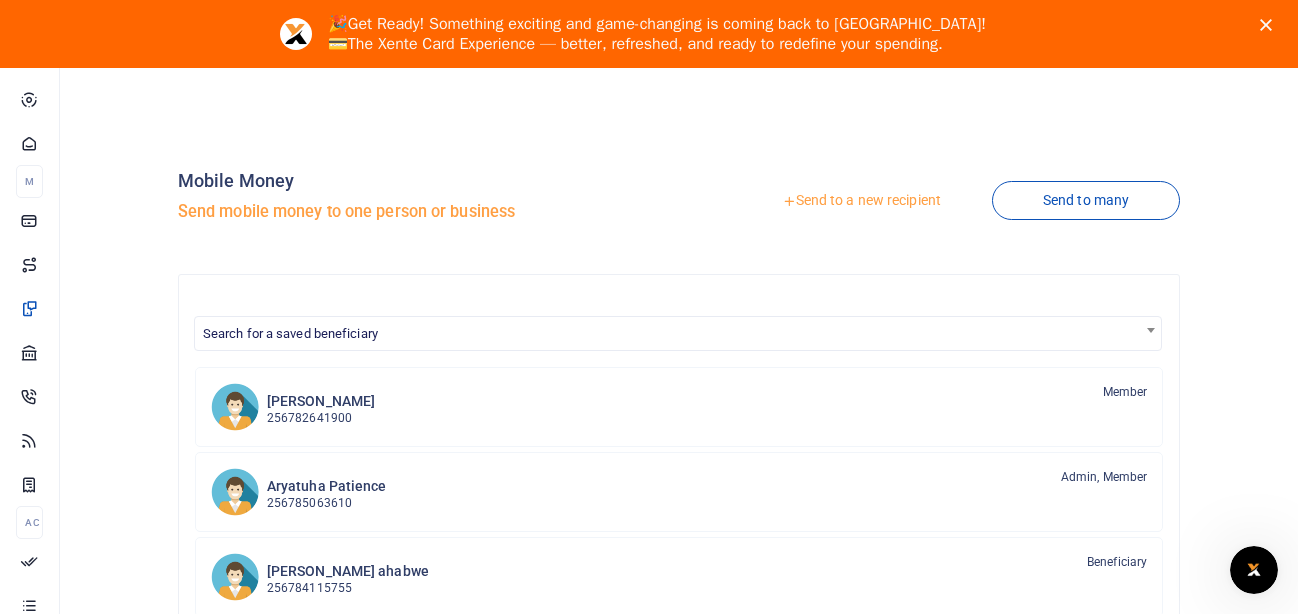 drag, startPoint x: 881, startPoint y: 205, endPoint x: 877, endPoint y: 217, distance: 12.649111 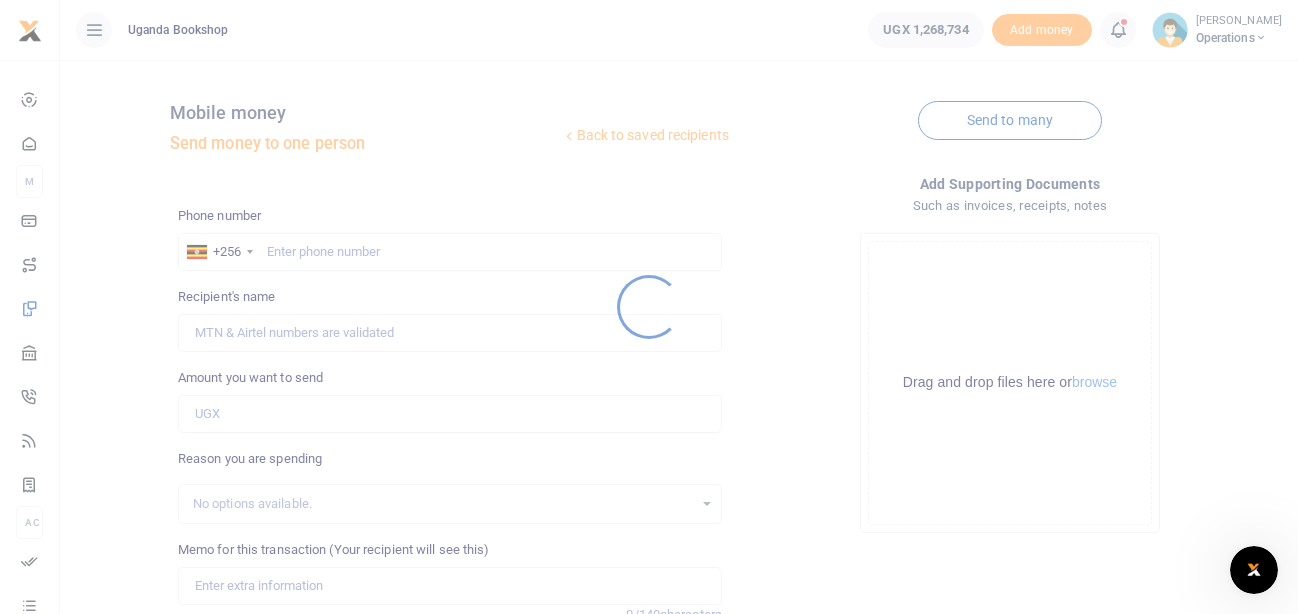 scroll, scrollTop: 0, scrollLeft: 0, axis: both 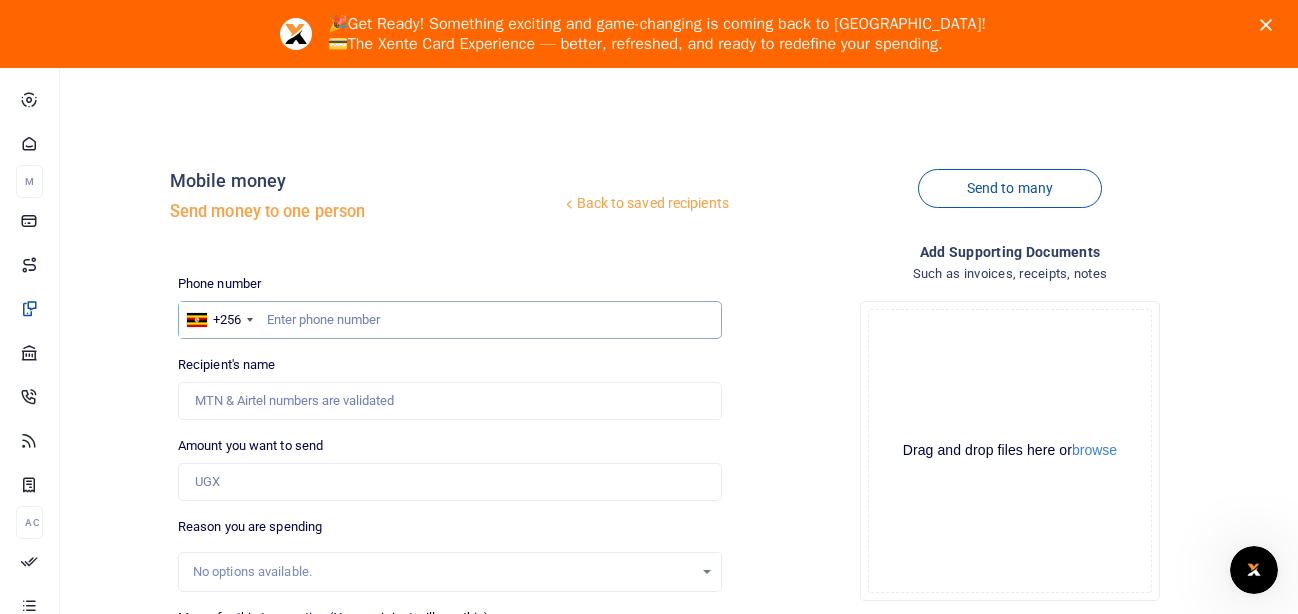 click at bounding box center (450, 320) 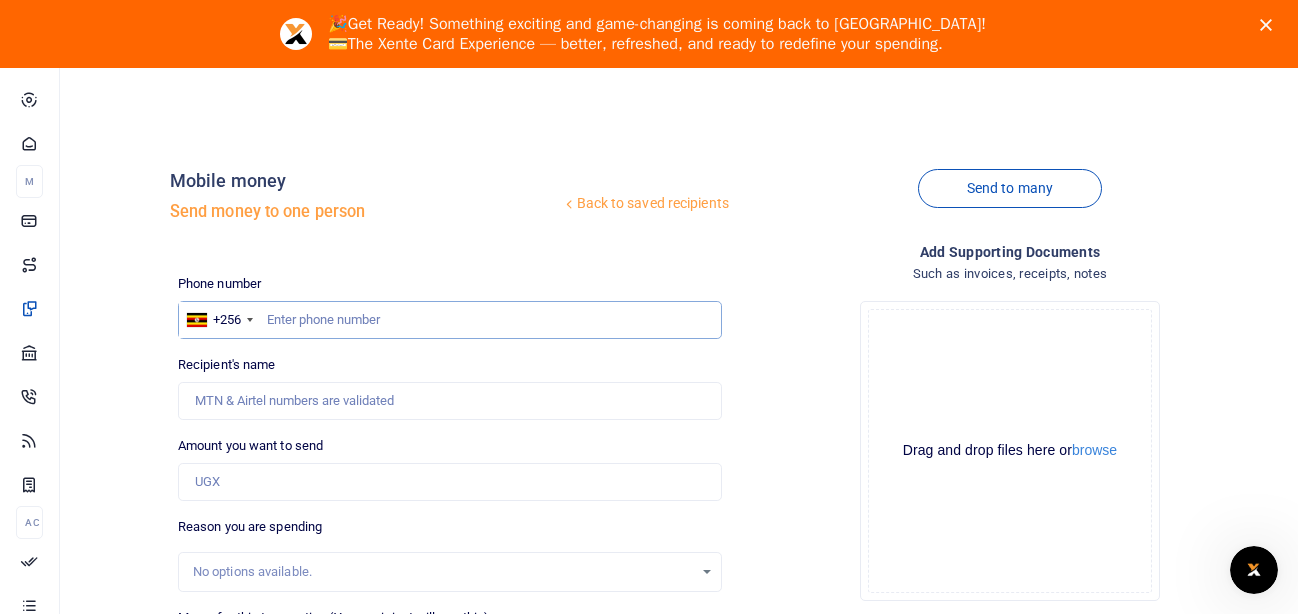 type on "0" 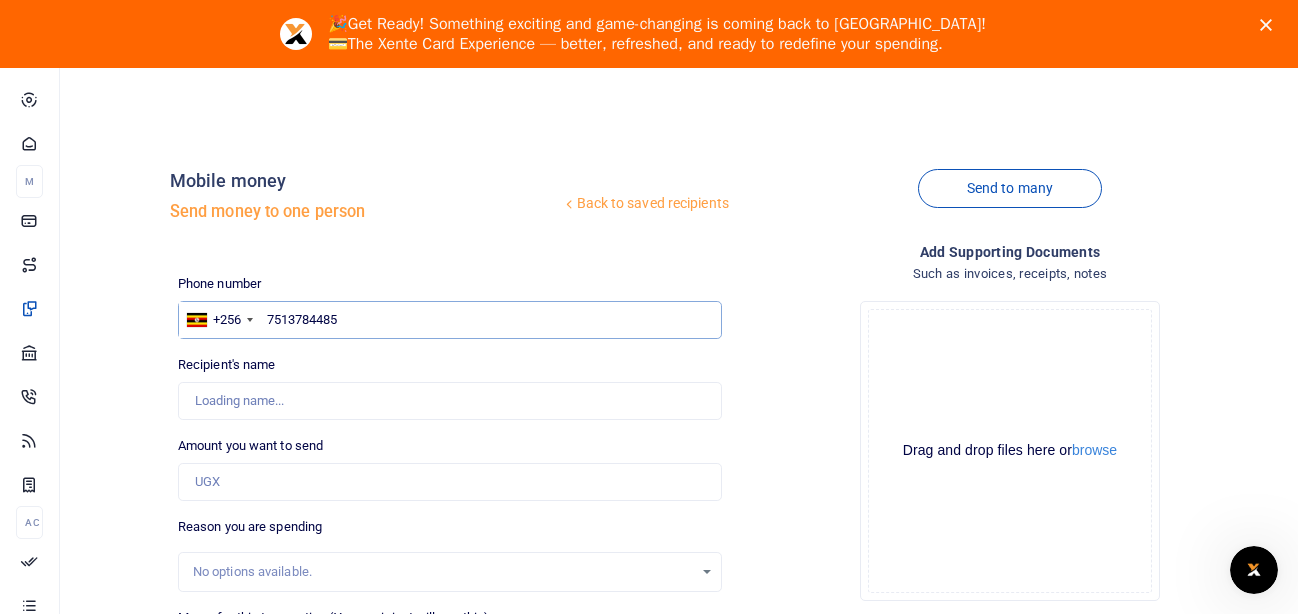 type on "7513784485" 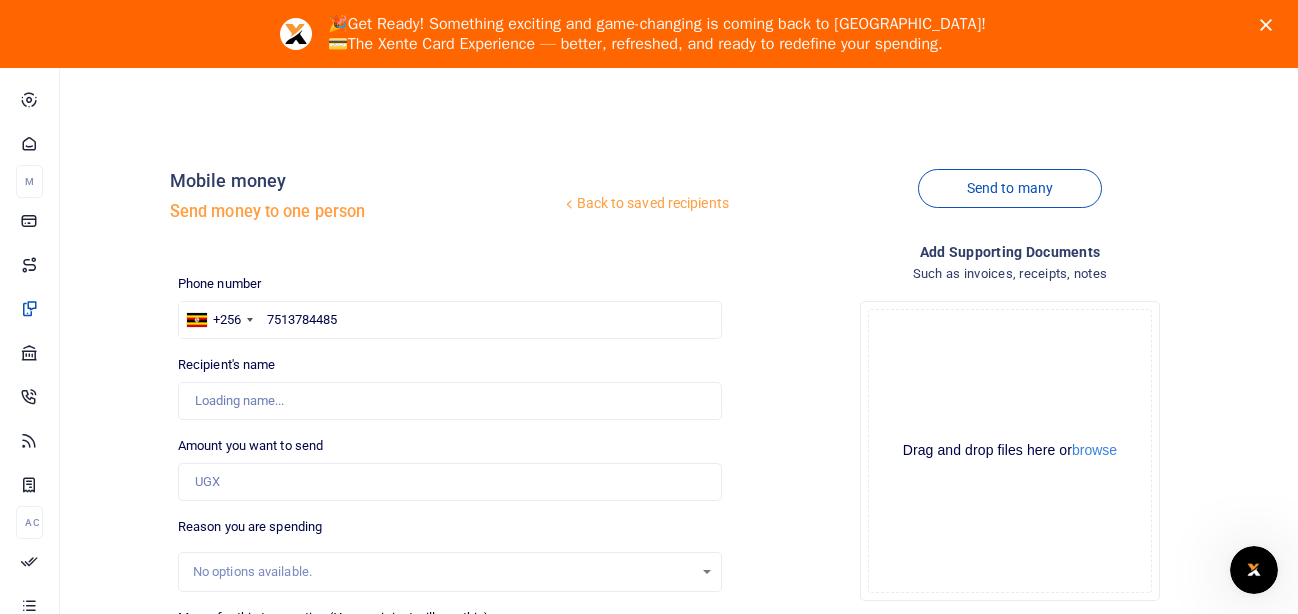 click on "Phone number
+256 [GEOGRAPHIC_DATA] [PHONE_NUMBER]
Phone is required.
Recipient's name
Name is required.
Amount you want to send
Amount is required.
0/140  characters" at bounding box center [450, 580] 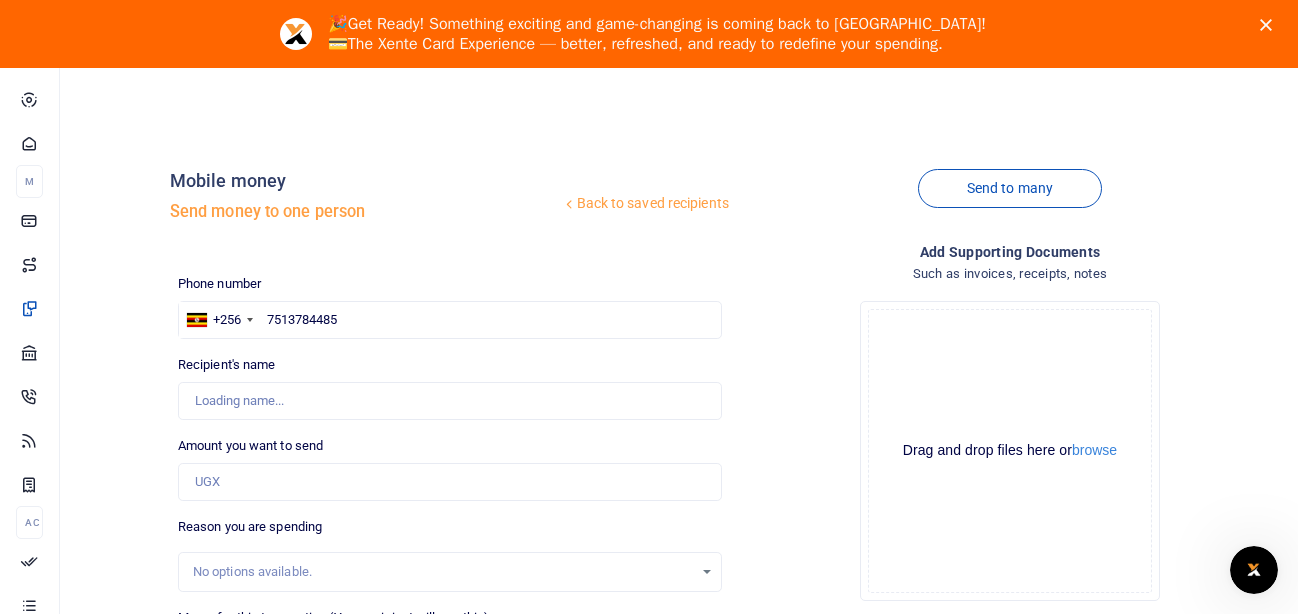 type on "[PERSON_NAME]" 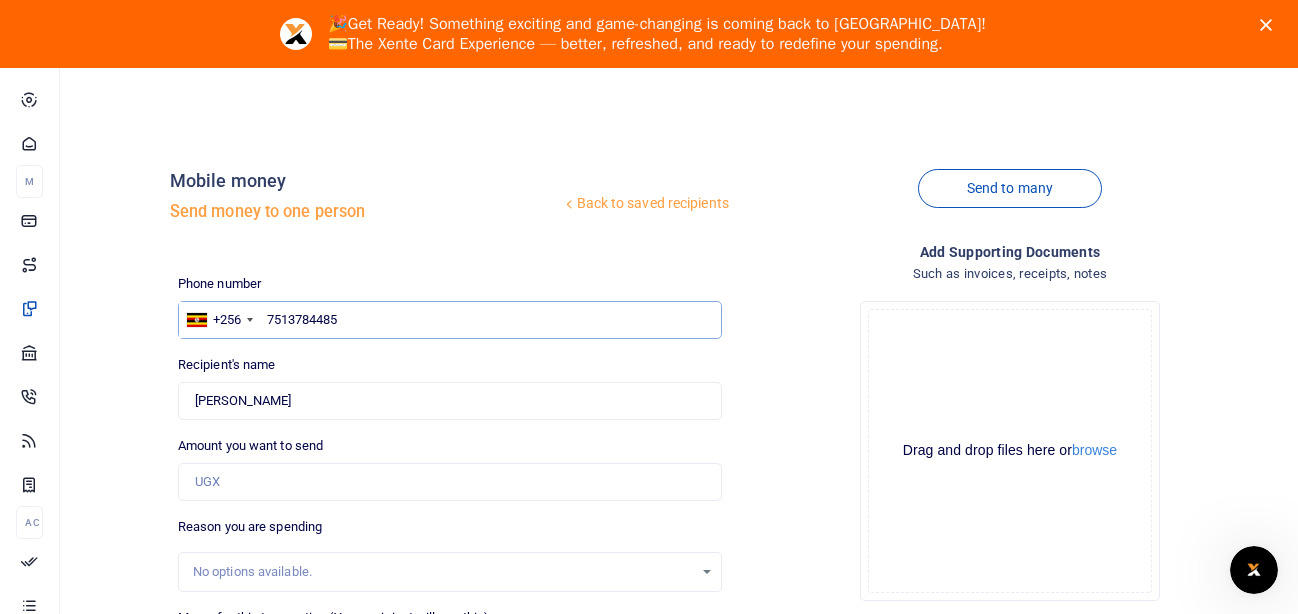 click on "7513784485" at bounding box center (450, 320) 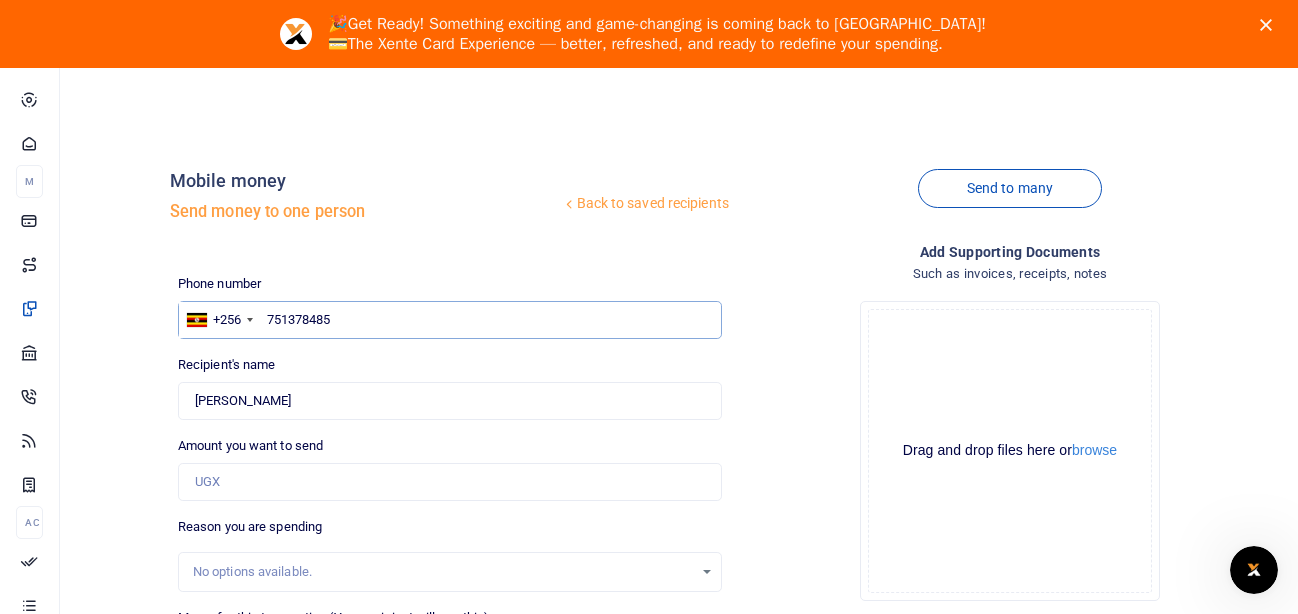 type on "751378485" 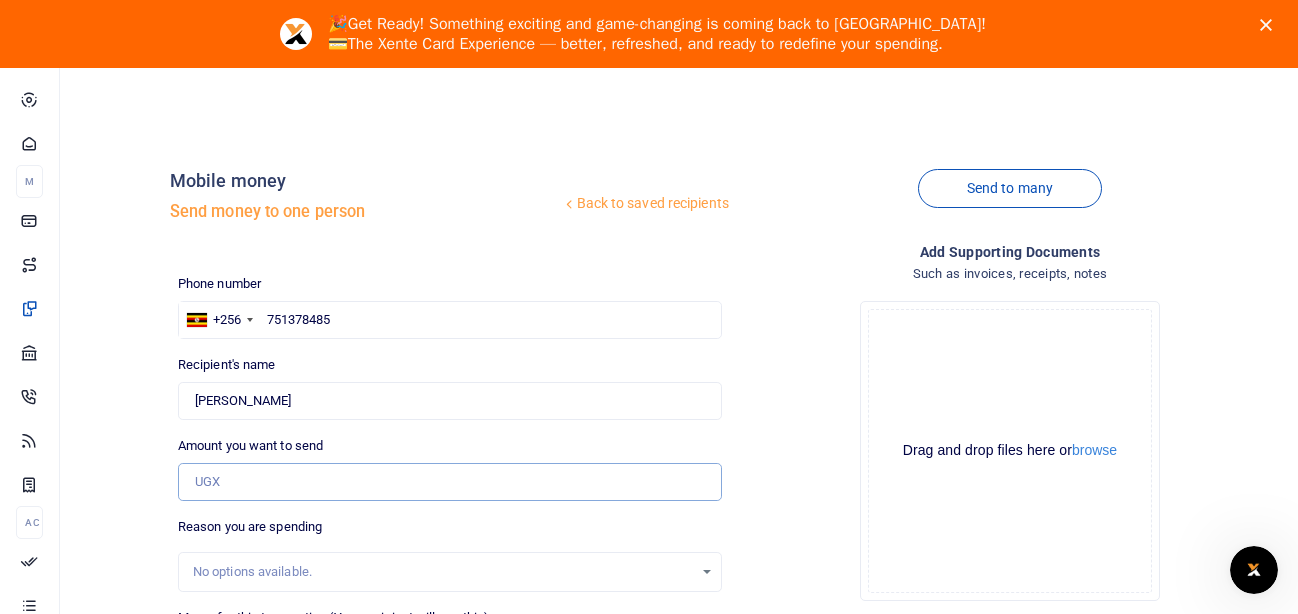 type on "[PERSON_NAME]" 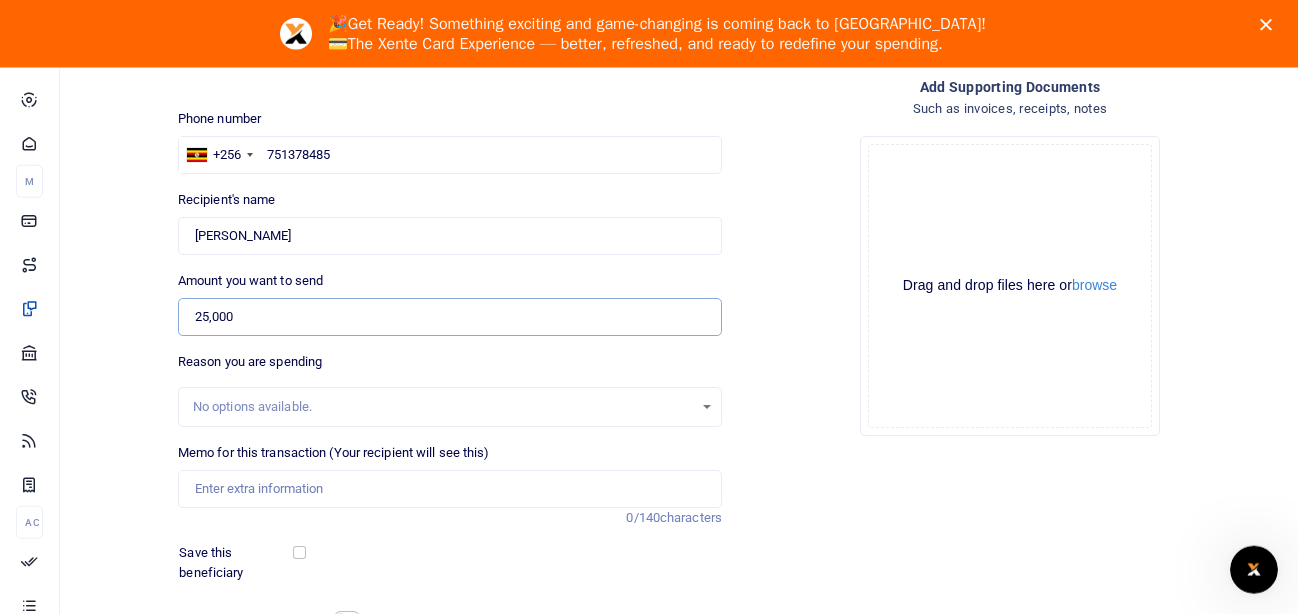 scroll, scrollTop: 182, scrollLeft: 0, axis: vertical 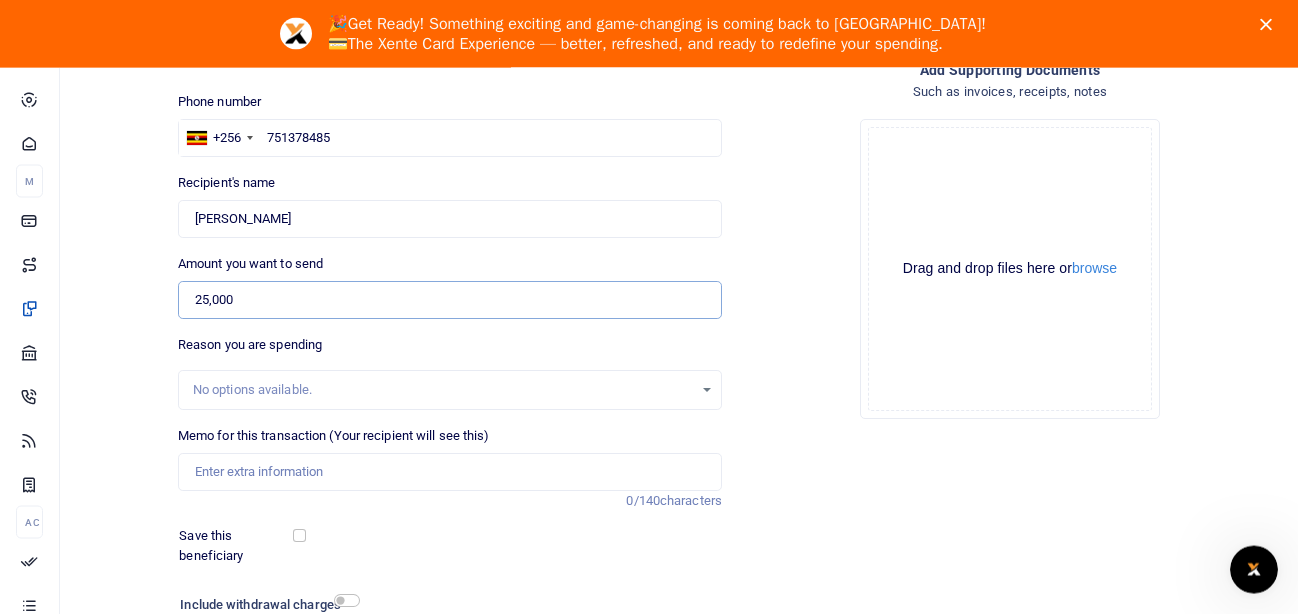 type on "25,000" 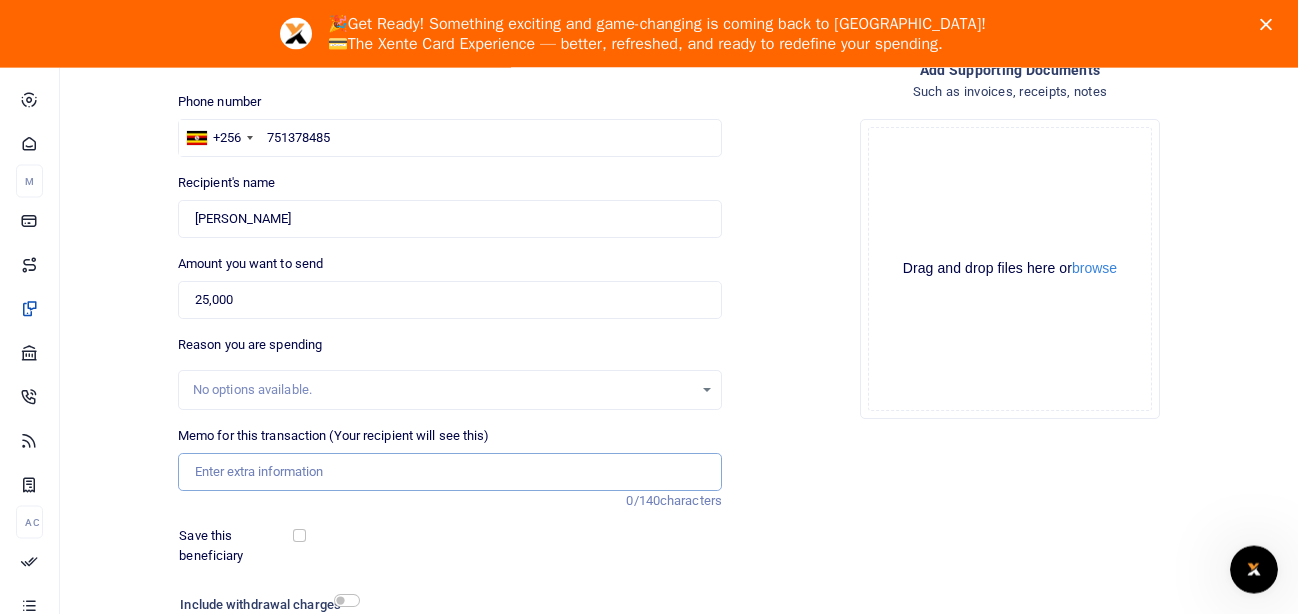 click on "Memo for this transaction (Your recipient will see this)" at bounding box center (450, 472) 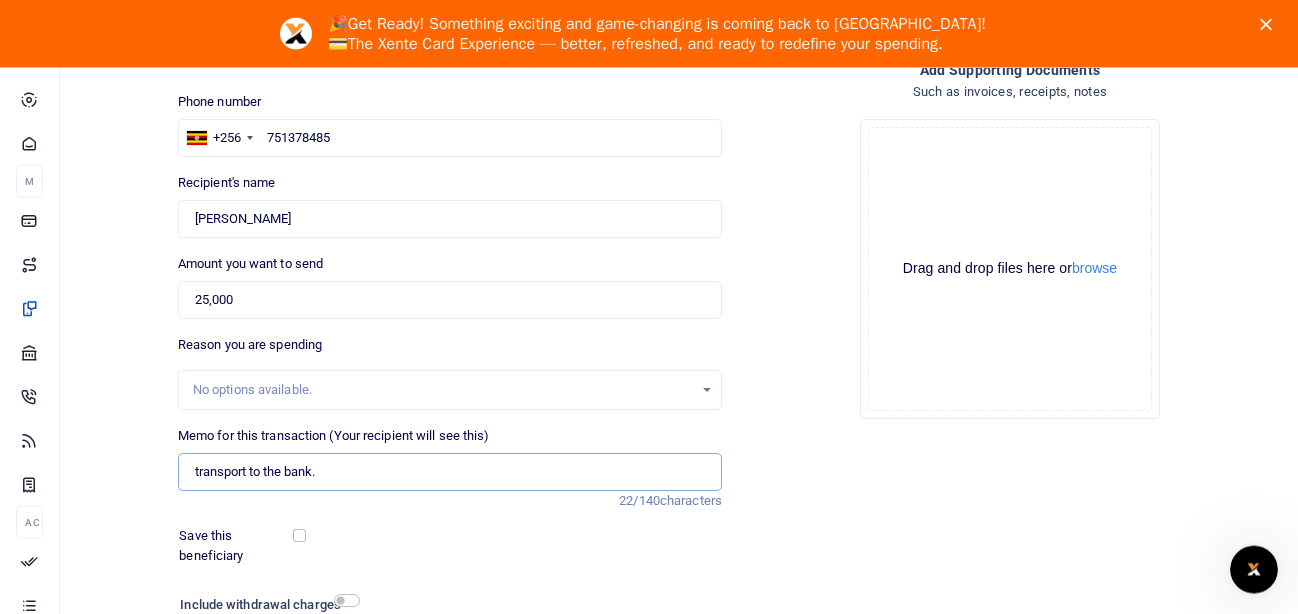 type on "transport to the bank." 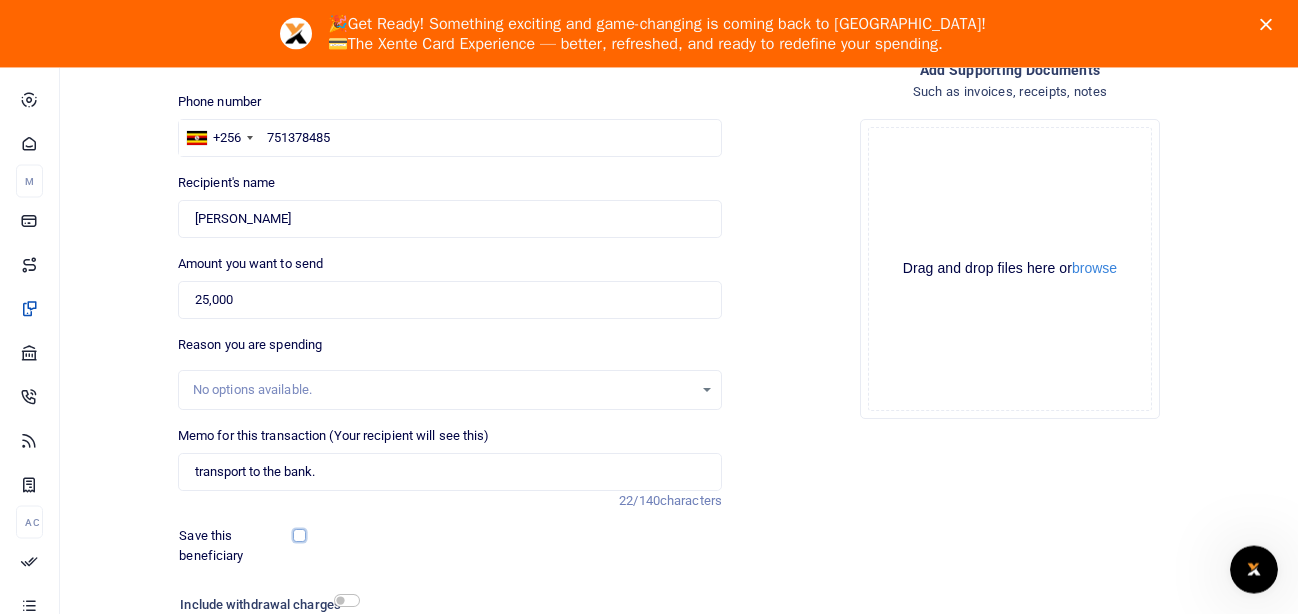 click at bounding box center [299, 535] 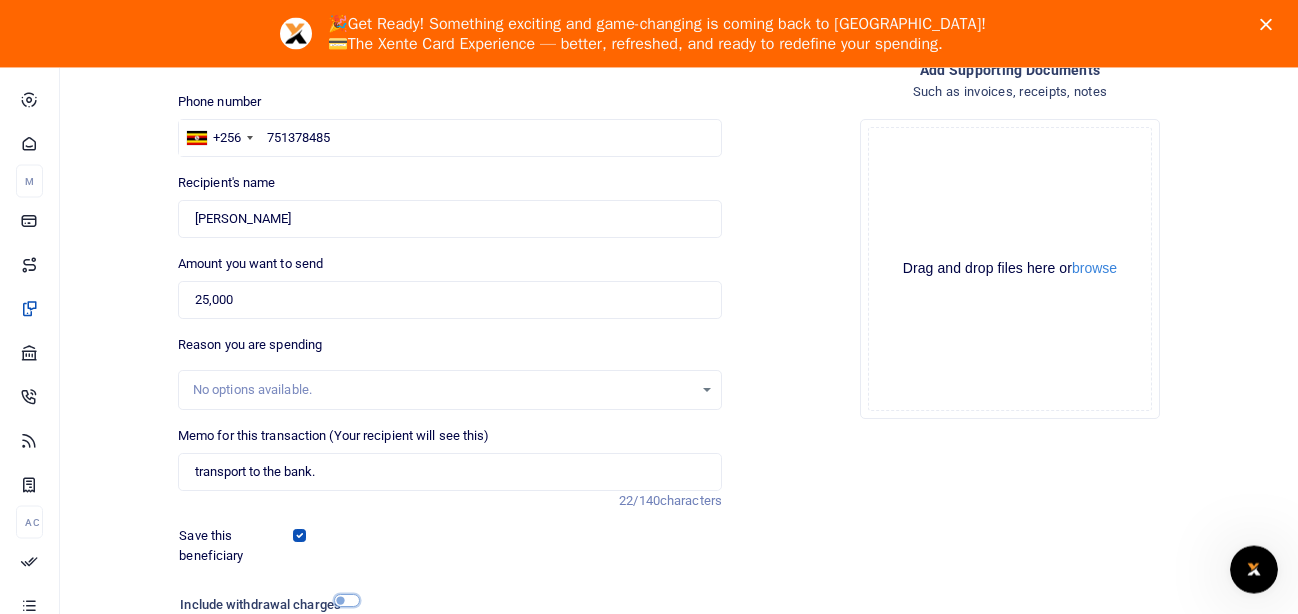 click at bounding box center [347, 600] 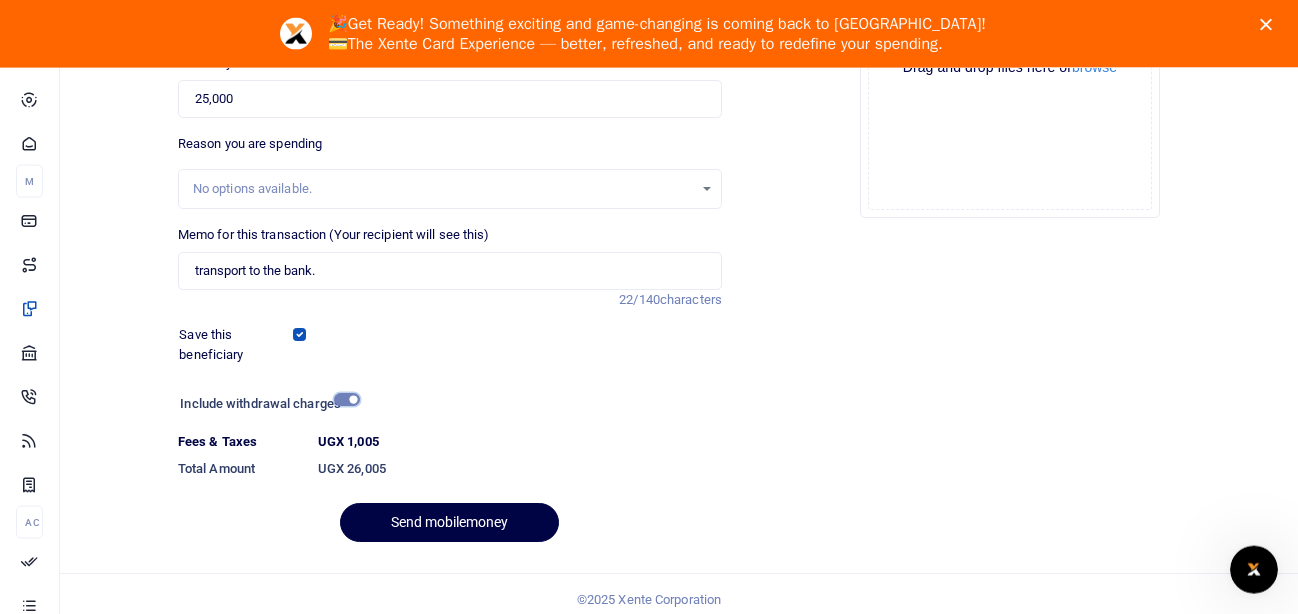 scroll, scrollTop: 387, scrollLeft: 0, axis: vertical 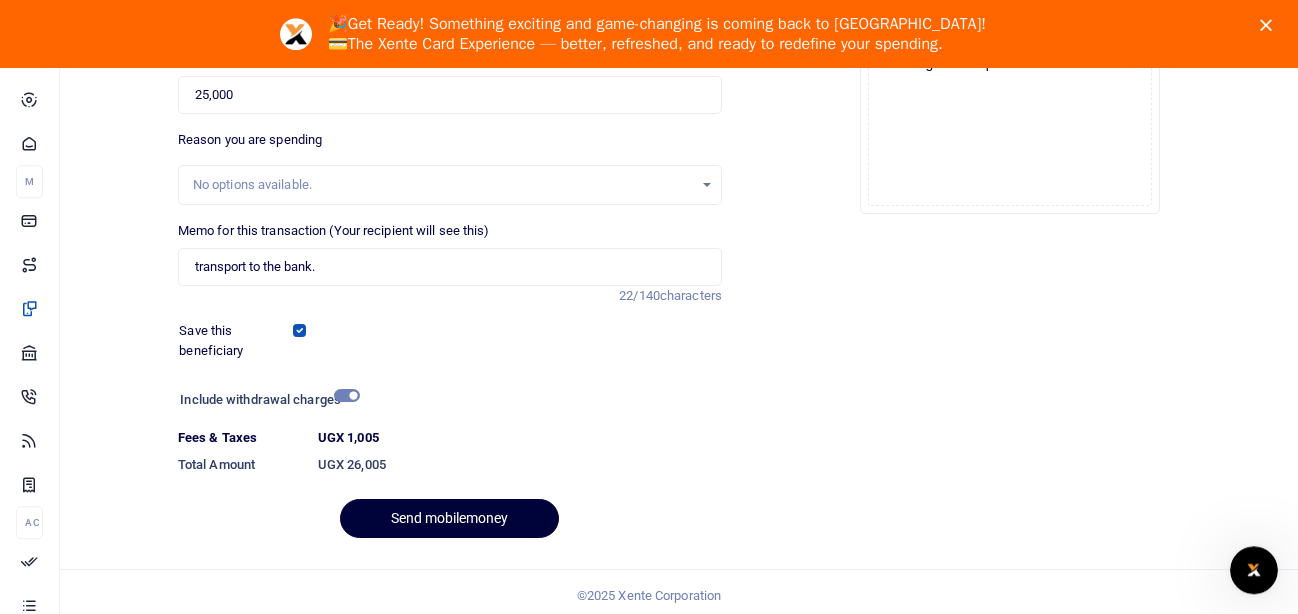 click on "Send mobilemoney" at bounding box center [449, 518] 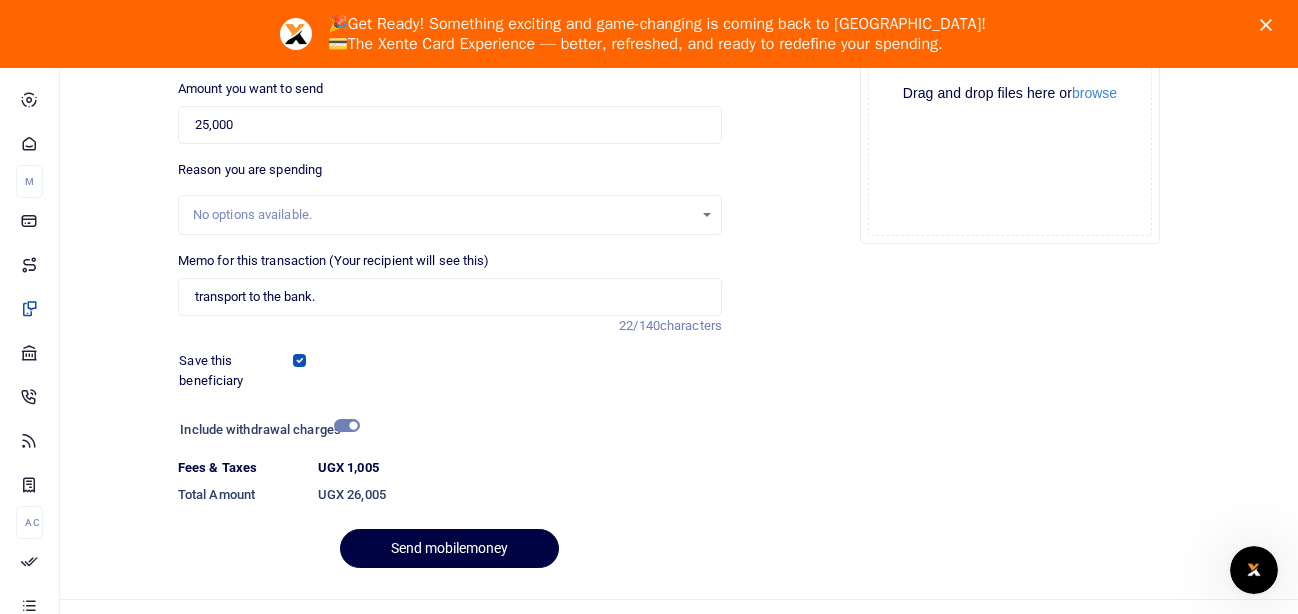 scroll, scrollTop: 395, scrollLeft: 0, axis: vertical 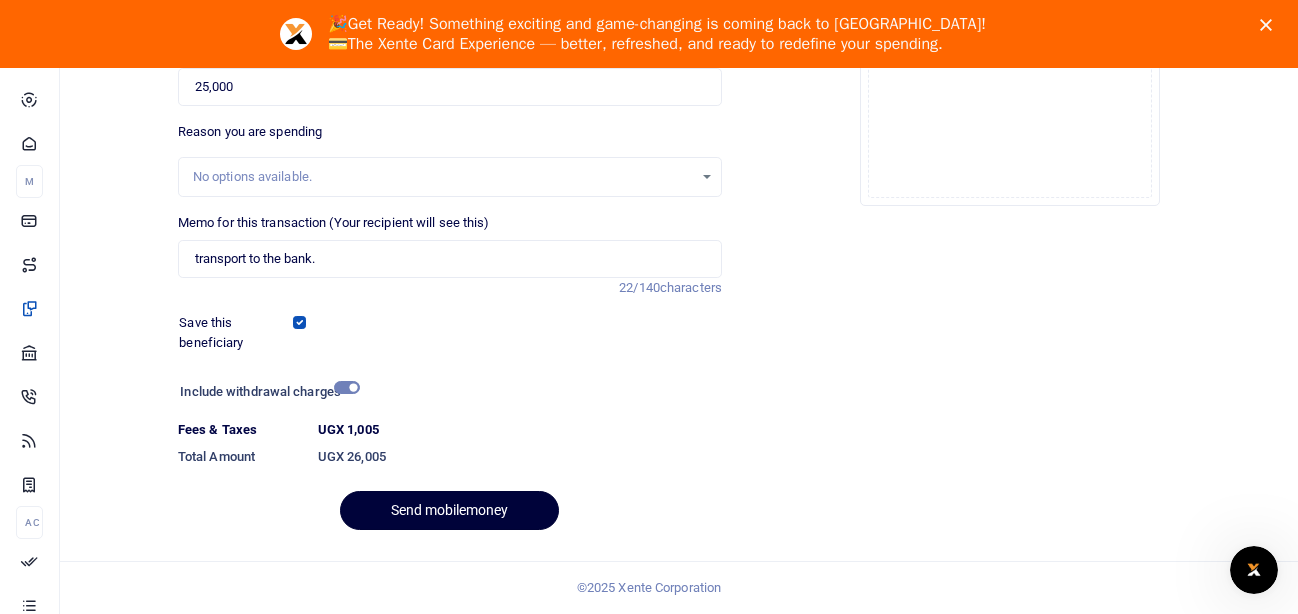 click on "Send mobilemoney" at bounding box center (449, 510) 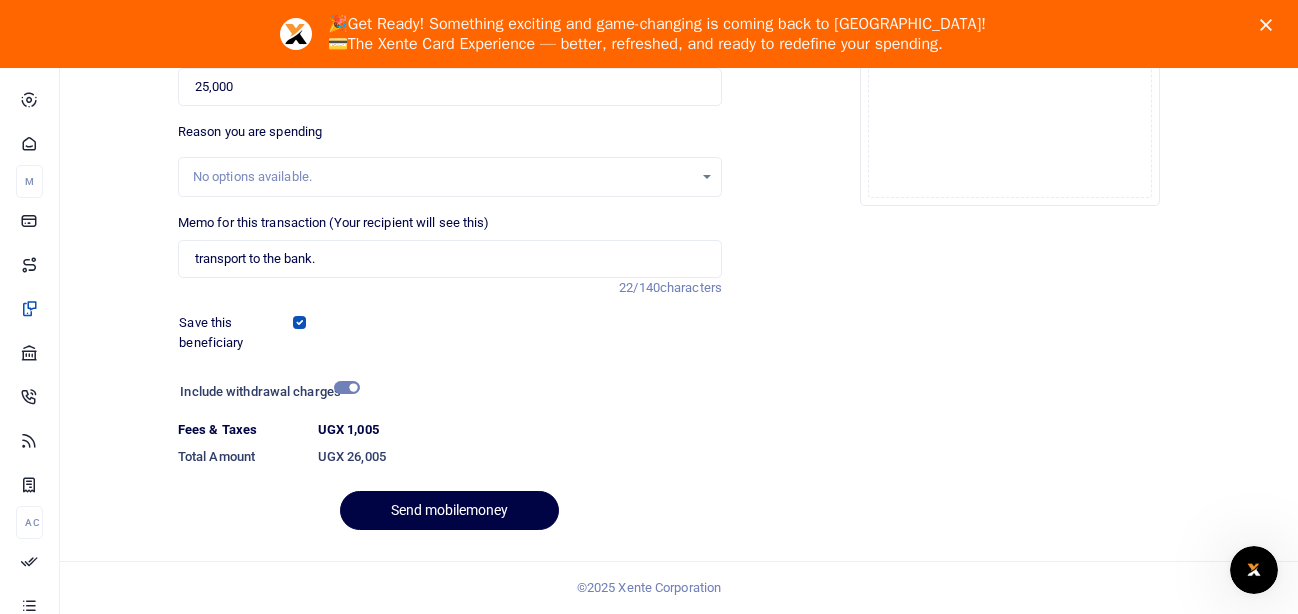 drag, startPoint x: 1297, startPoint y: 376, endPoint x: 1314, endPoint y: 334, distance: 45.310043 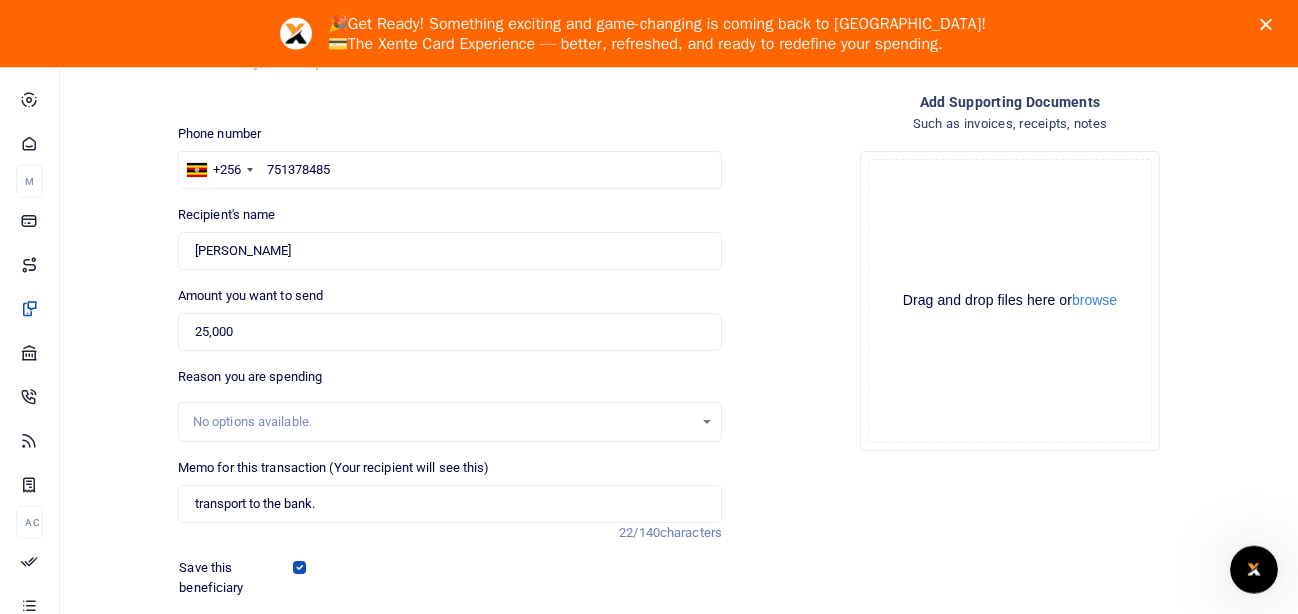 scroll, scrollTop: 142, scrollLeft: 0, axis: vertical 